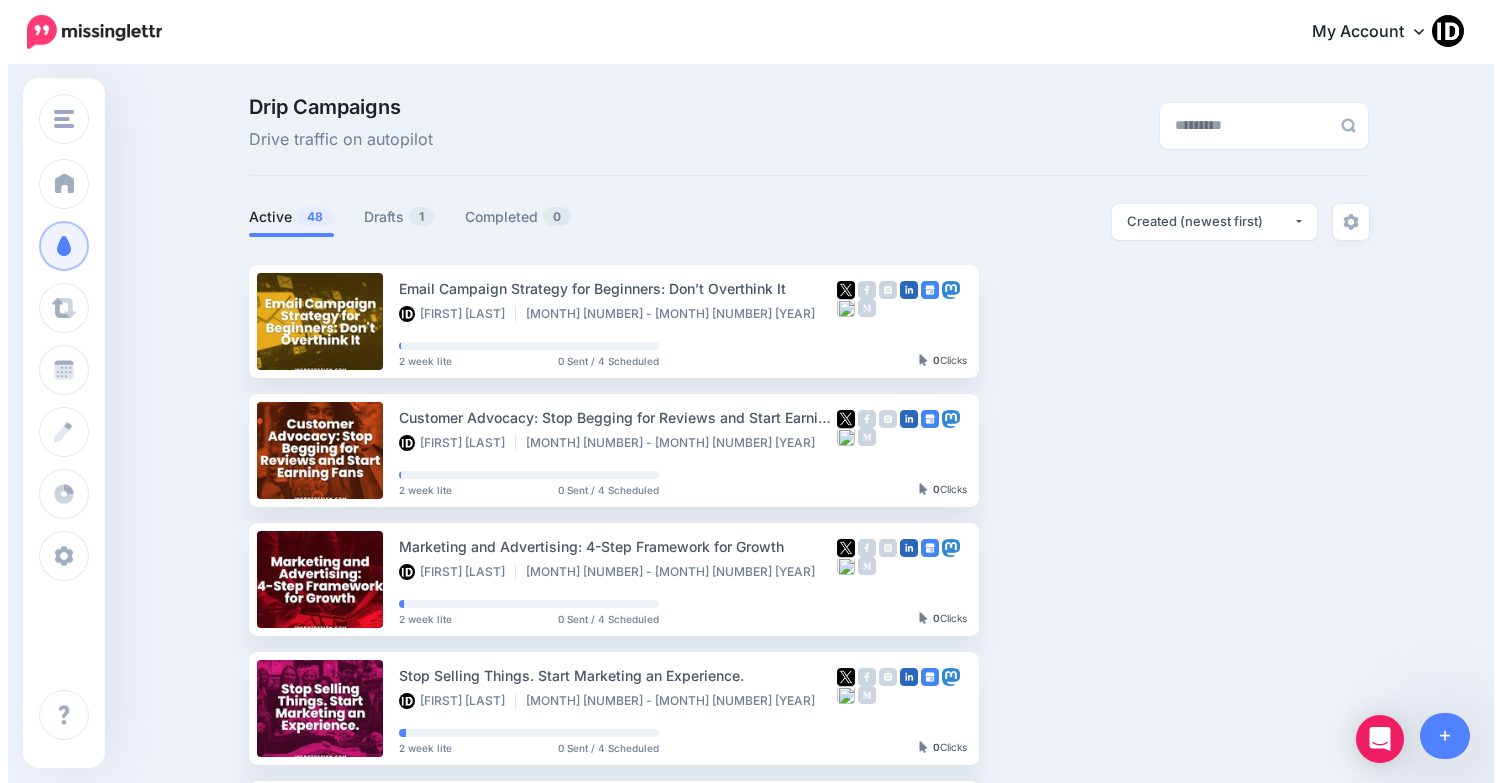 scroll, scrollTop: 0, scrollLeft: 0, axis: both 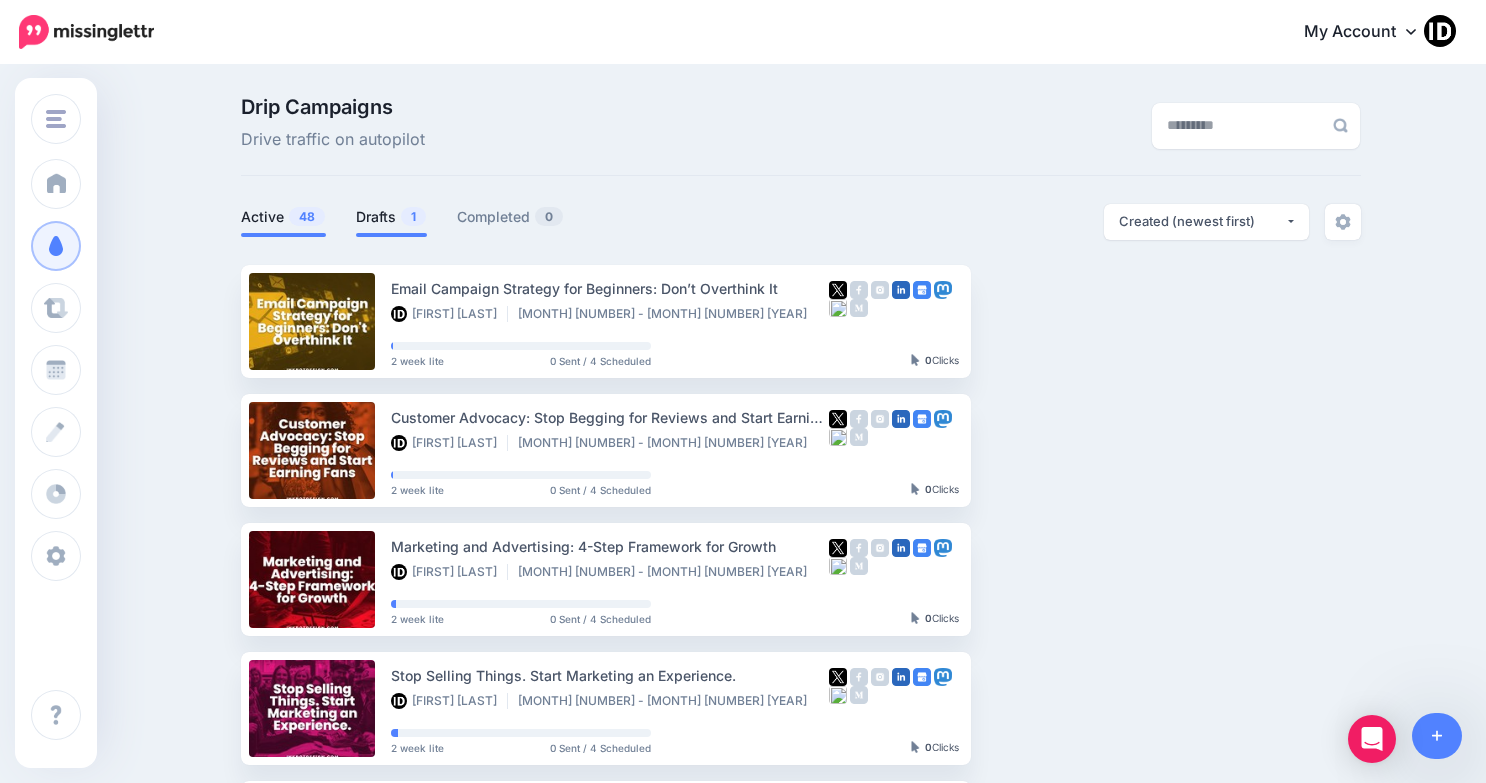 click on "Drafts  1" at bounding box center [391, 217] 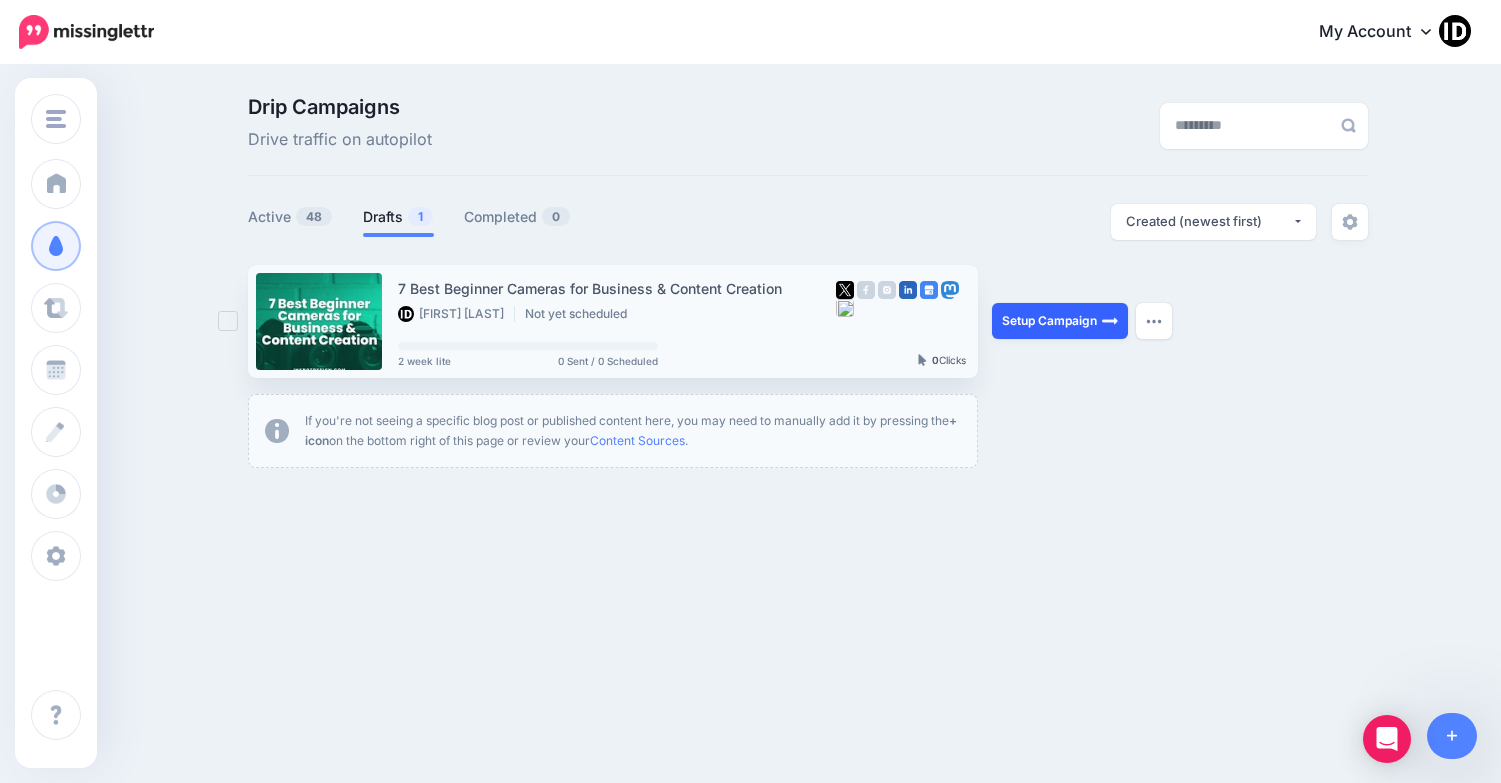 click on "Setup Campaign" at bounding box center [1060, 321] 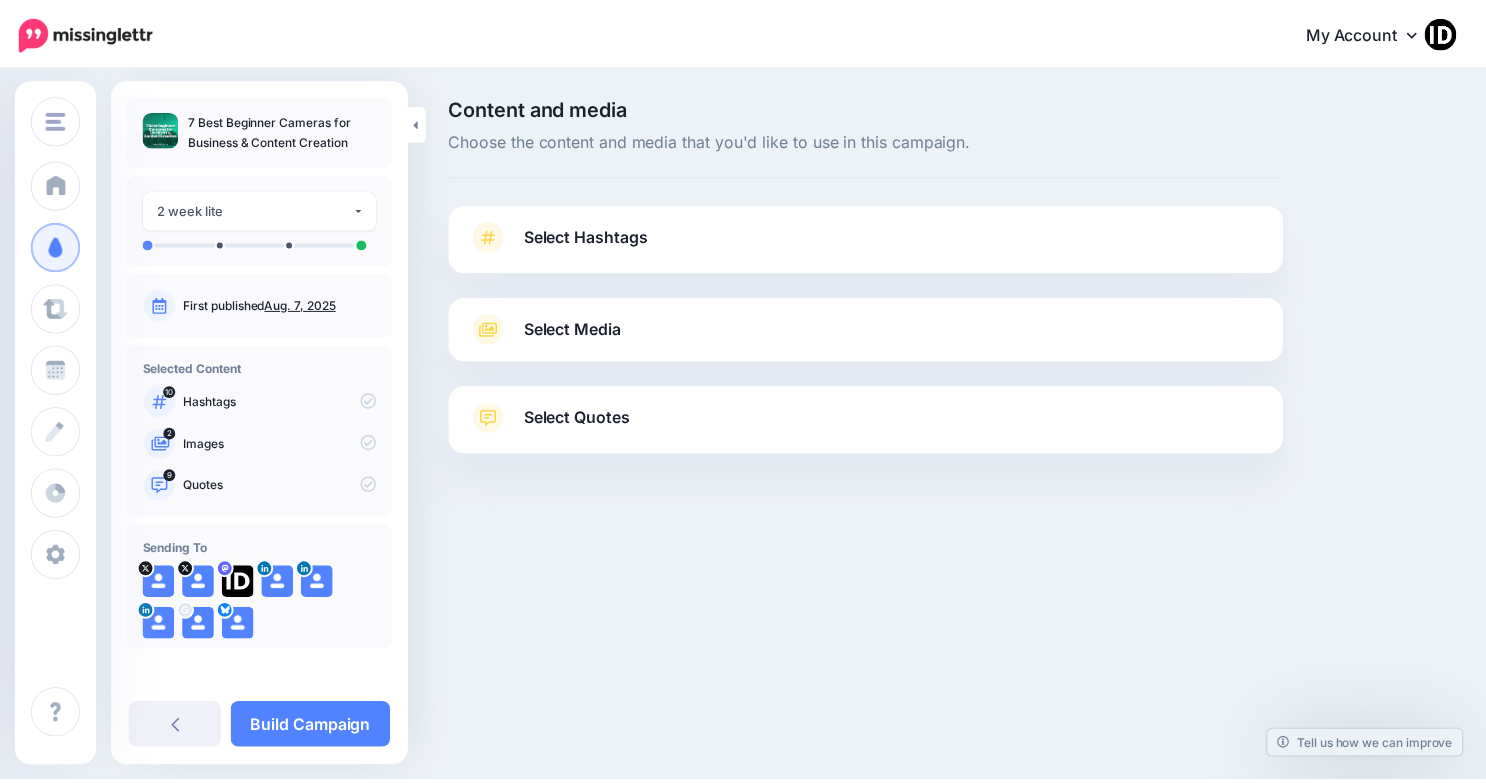 scroll, scrollTop: 0, scrollLeft: 0, axis: both 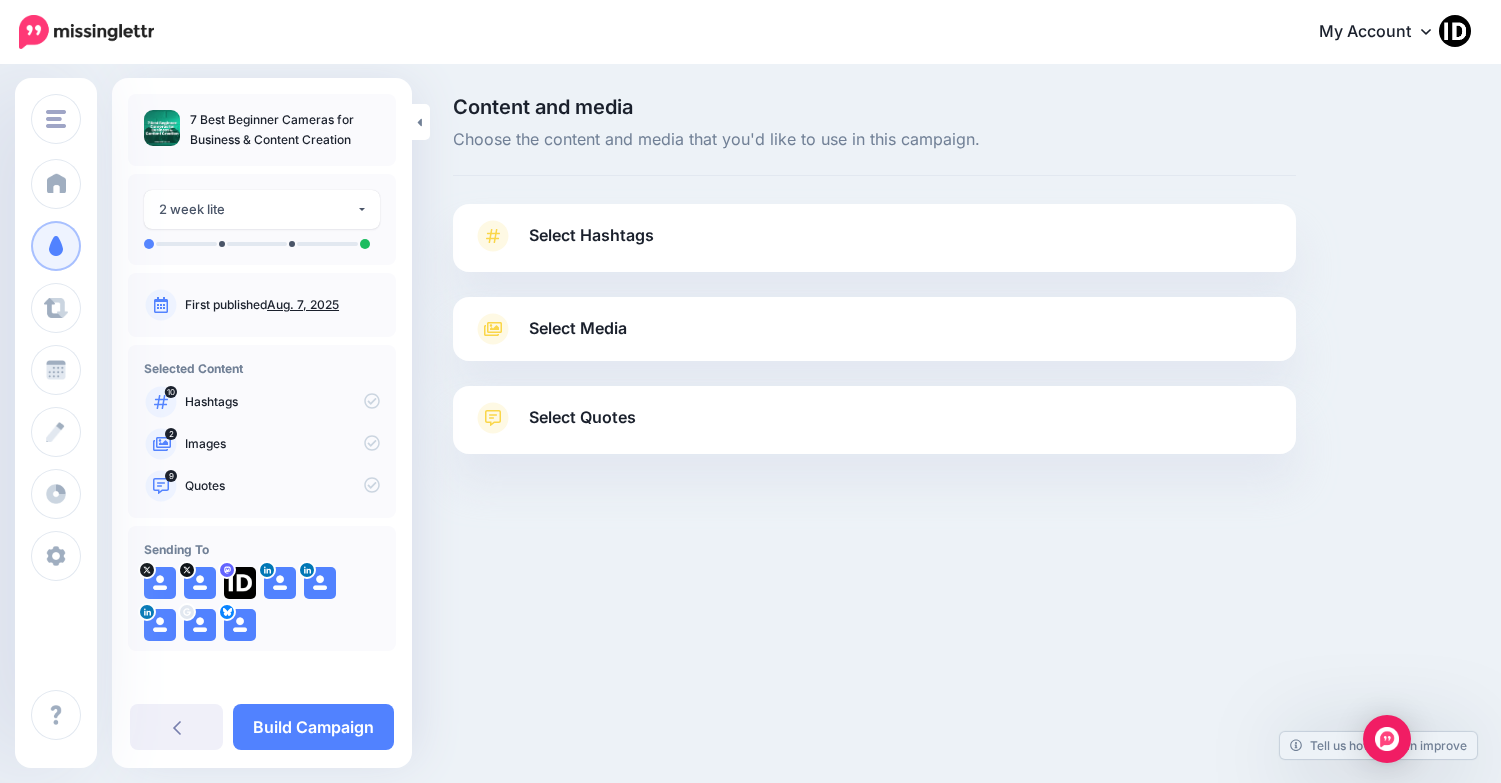 click on "Select Hashtags" at bounding box center (591, 235) 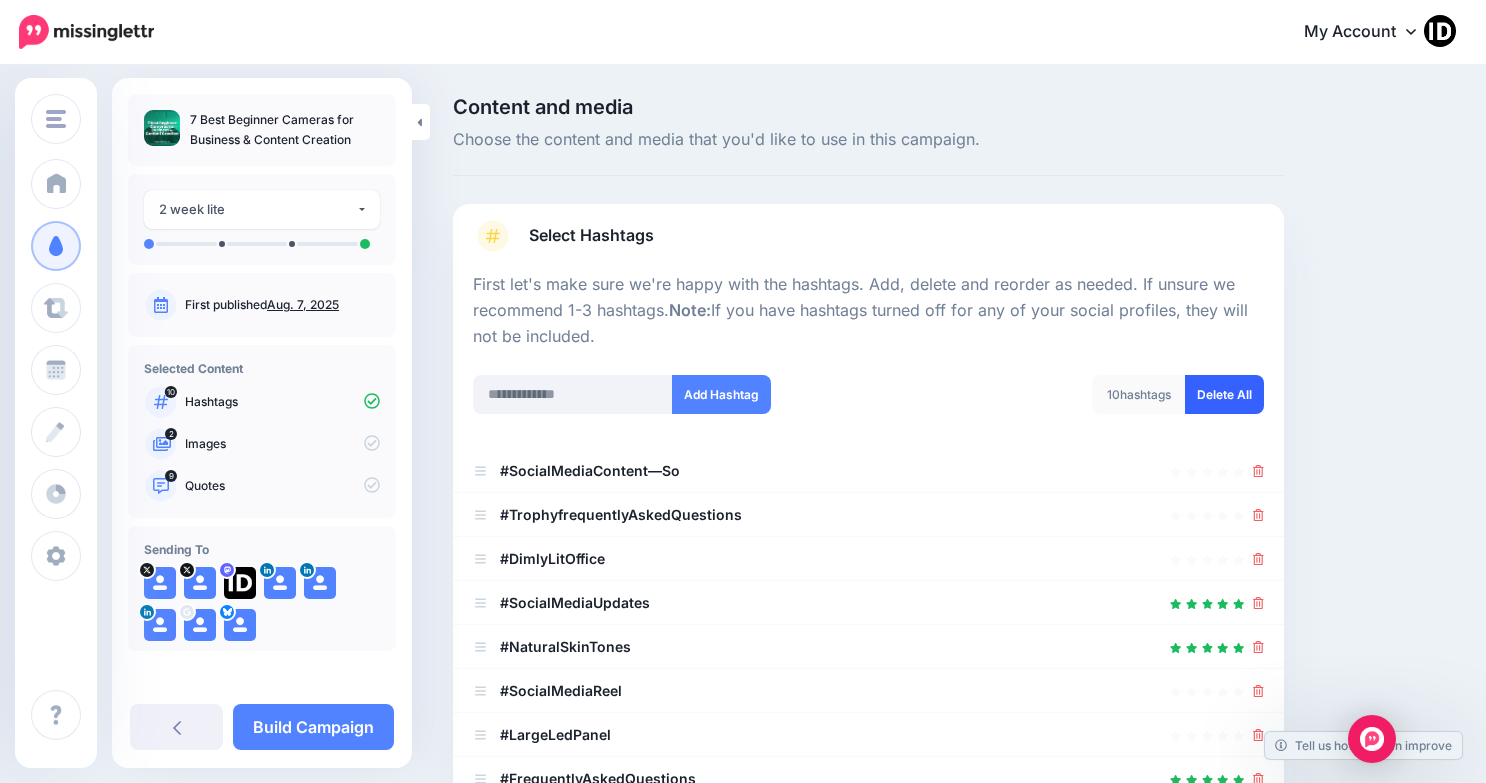 click on "Delete All" at bounding box center (1224, 394) 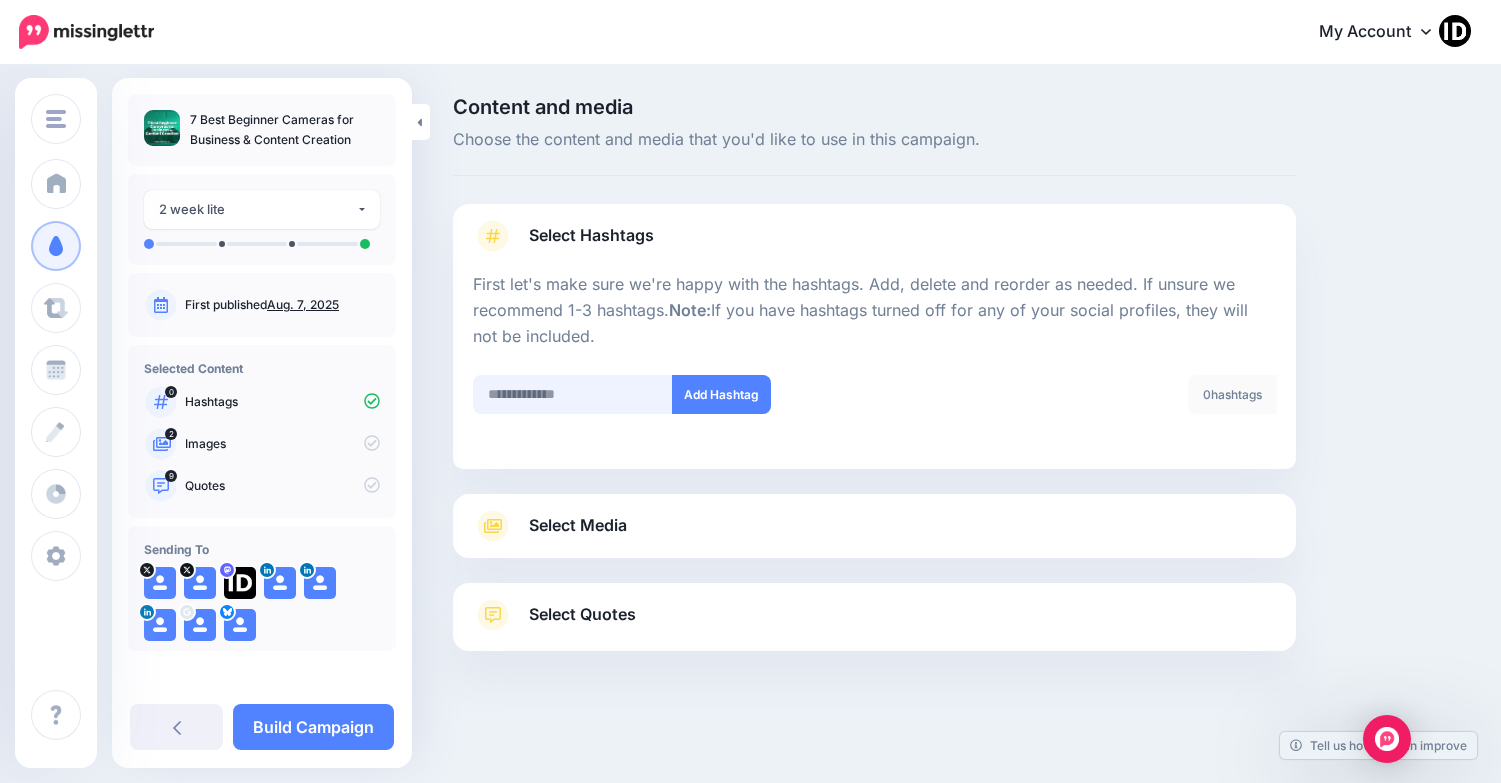 click at bounding box center [573, 394] 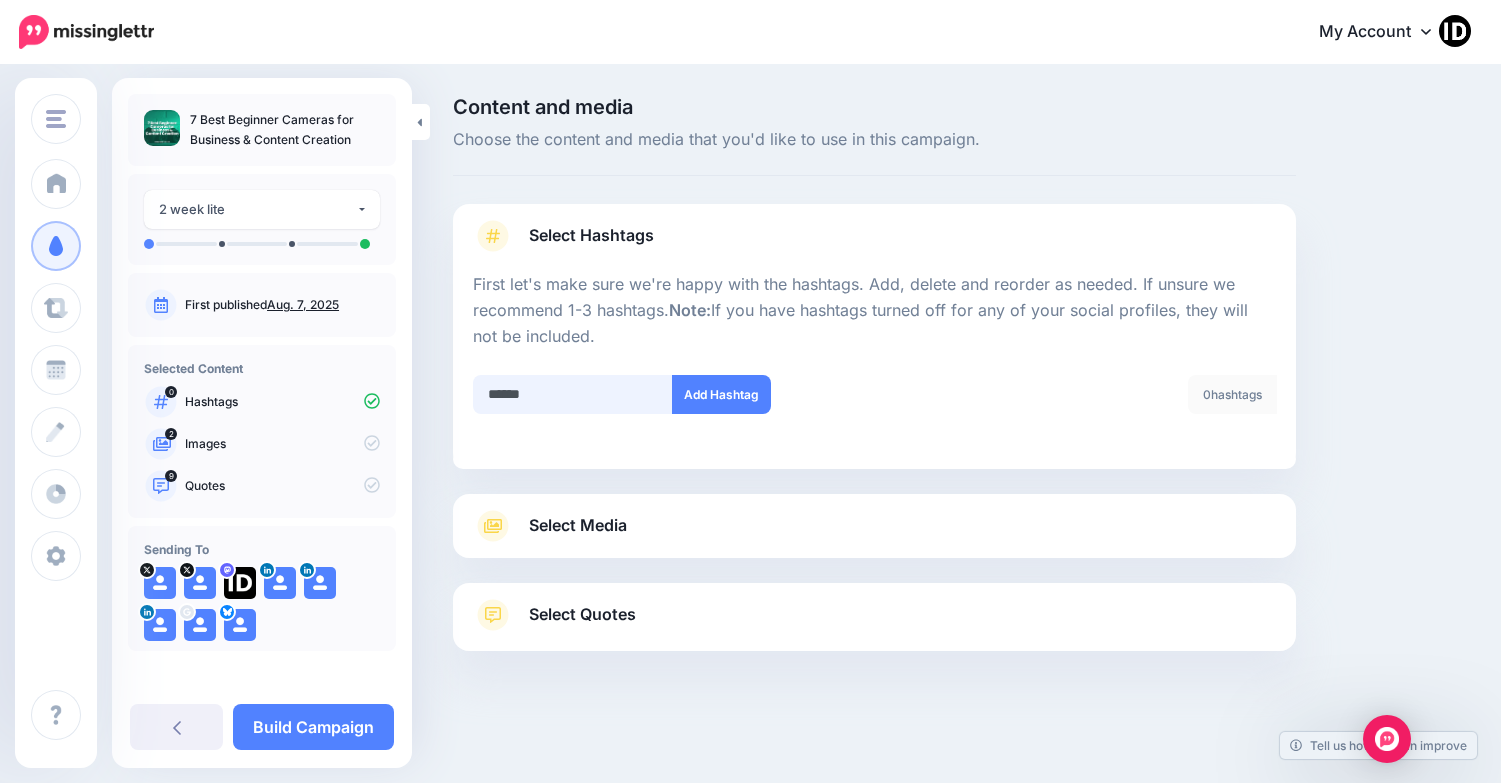 type on "*******" 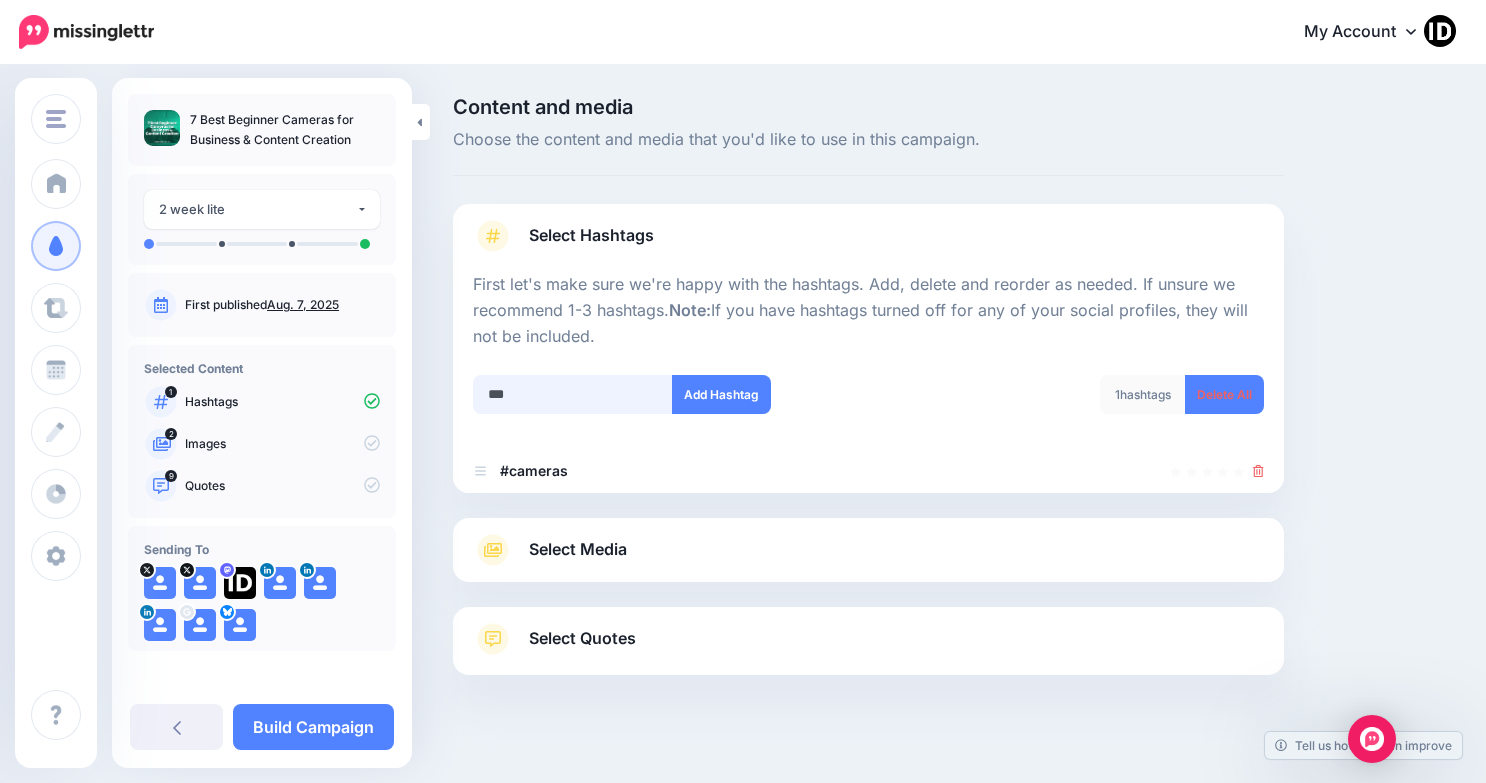 scroll, scrollTop: 22, scrollLeft: 0, axis: vertical 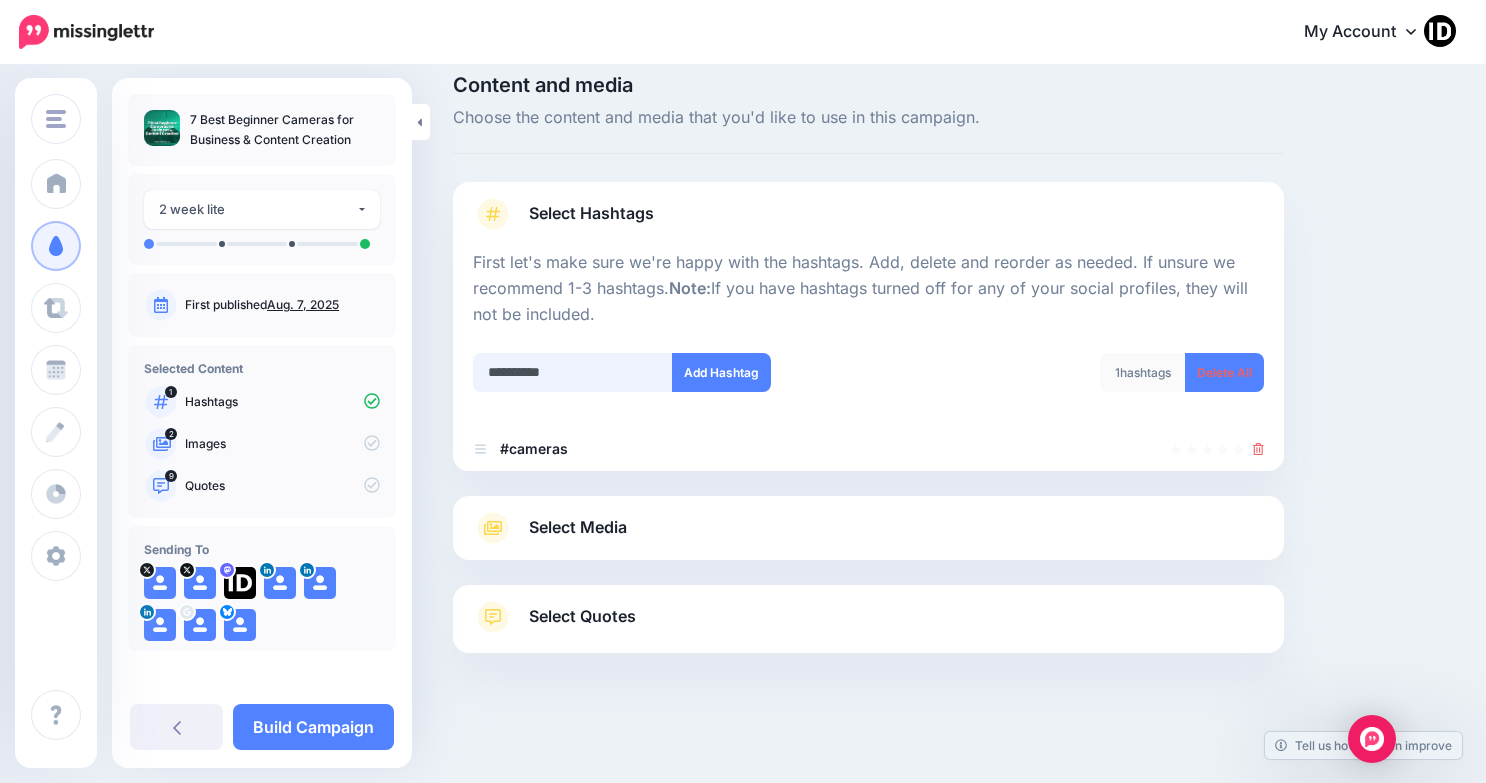 type on "**********" 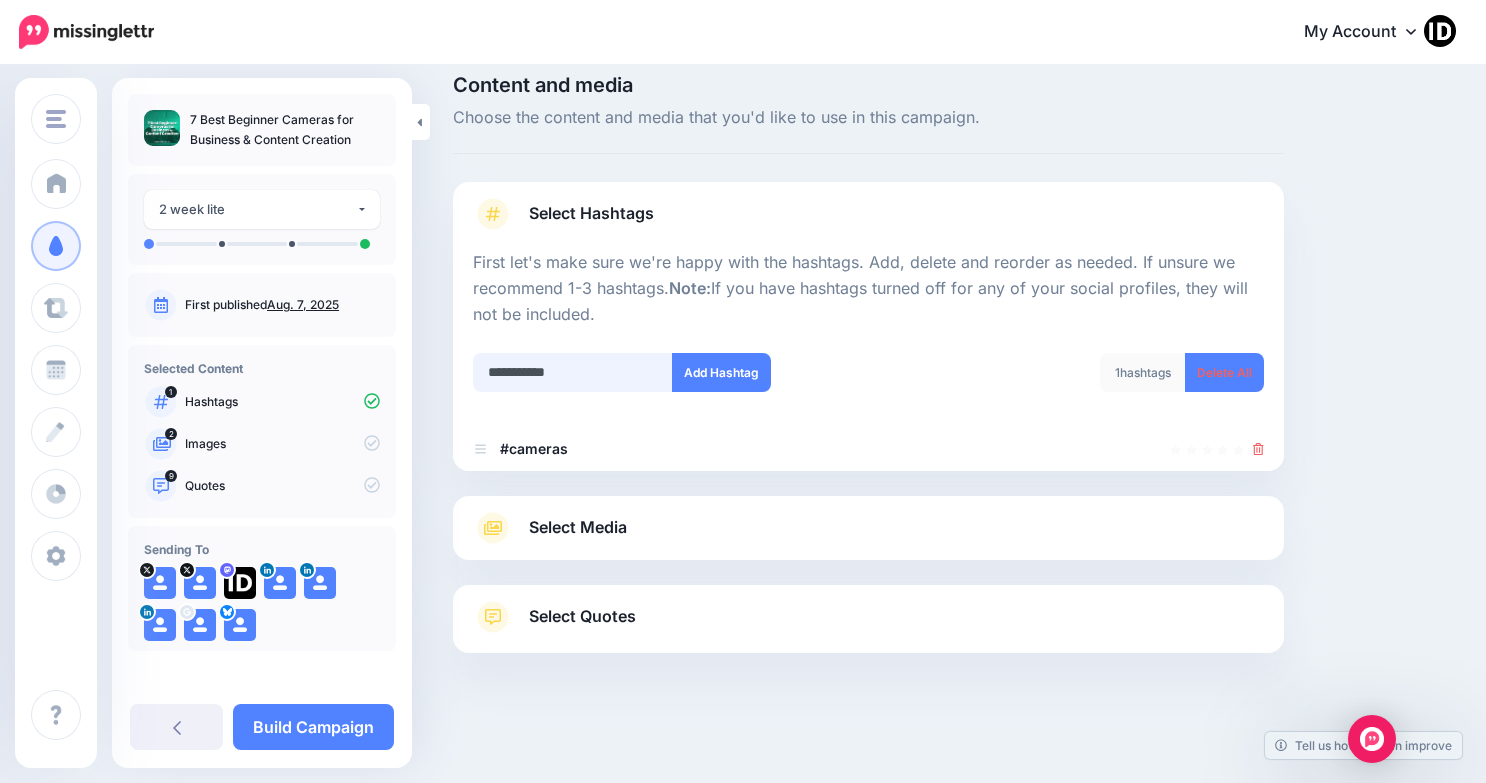 type 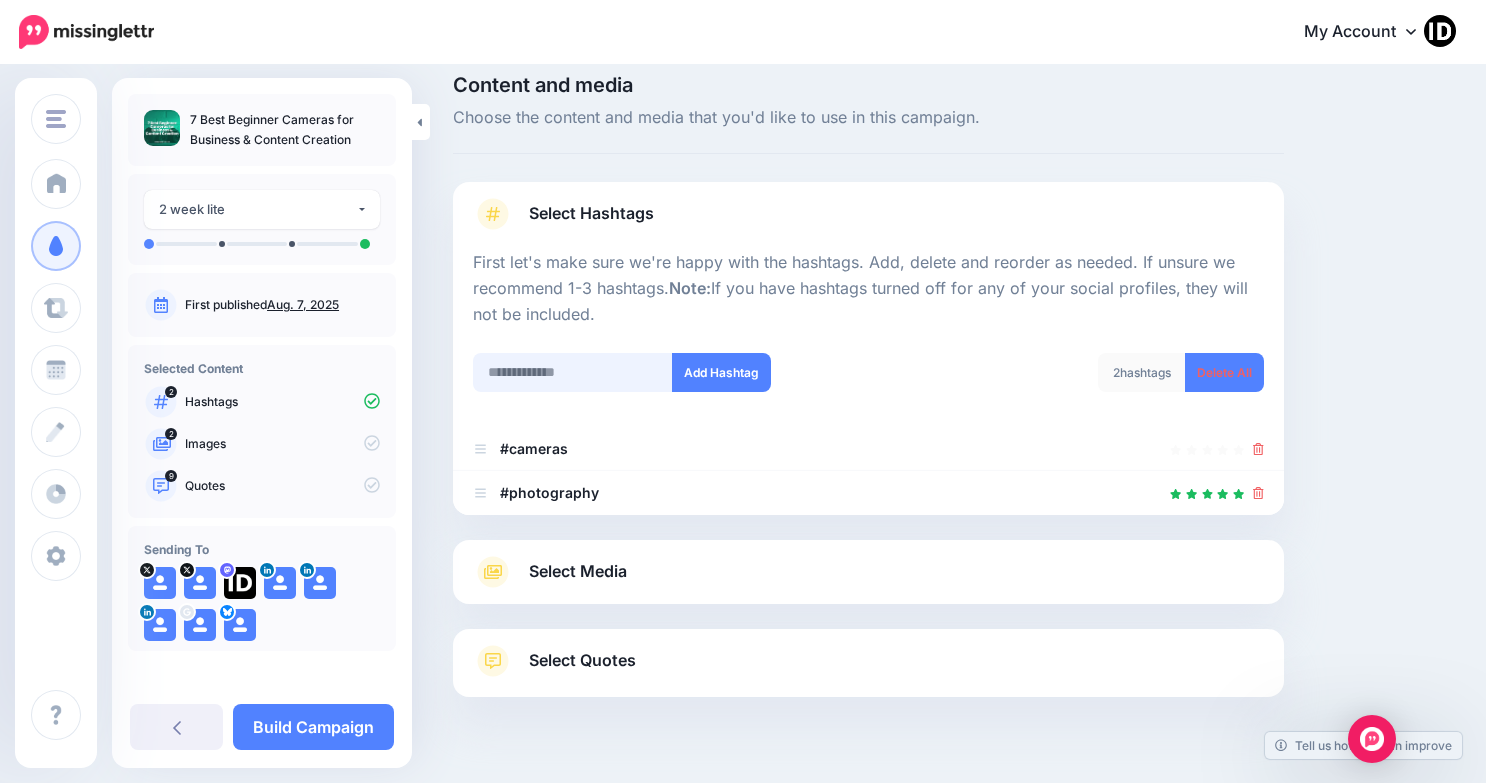 scroll, scrollTop: 66, scrollLeft: 0, axis: vertical 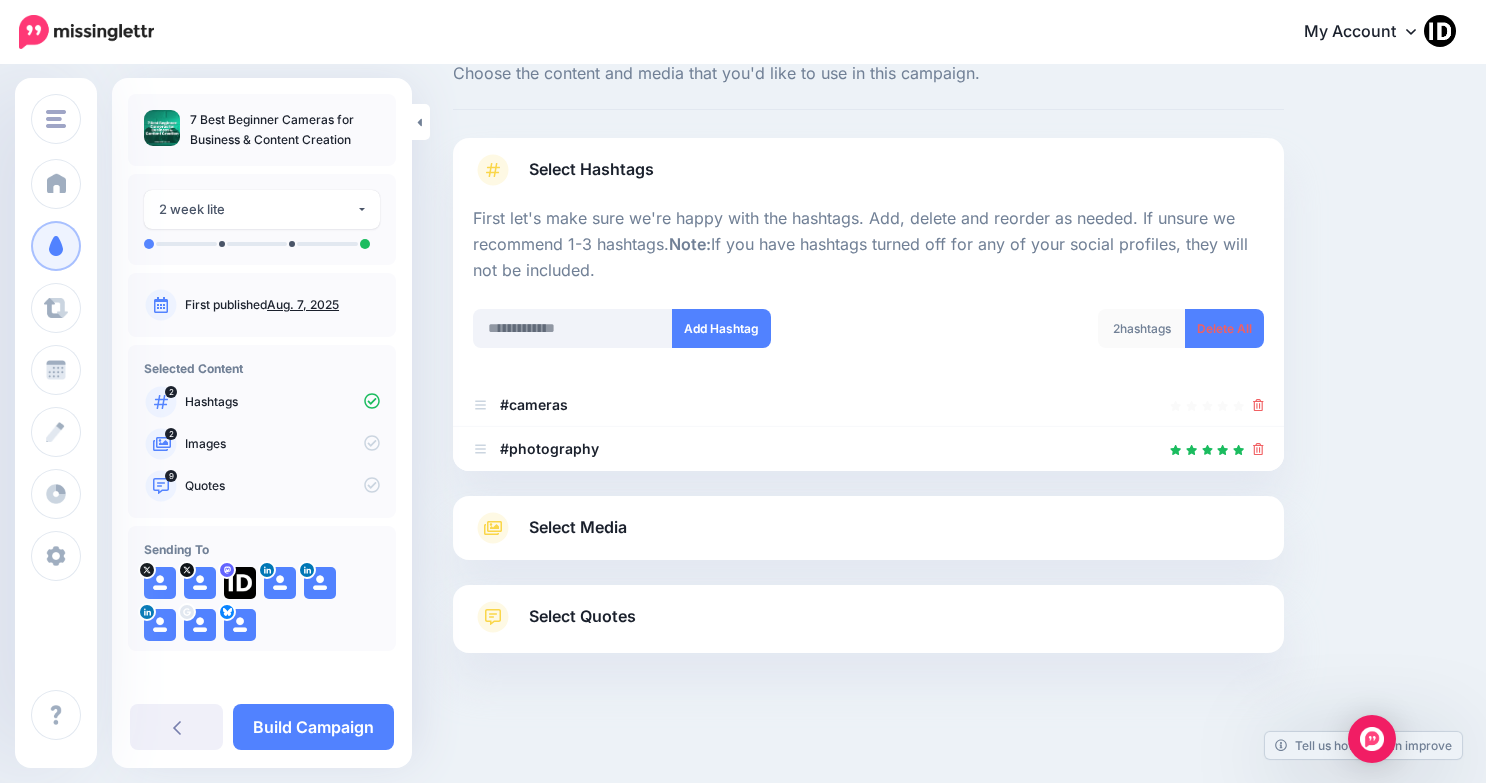 click on "Select Media" at bounding box center (578, 527) 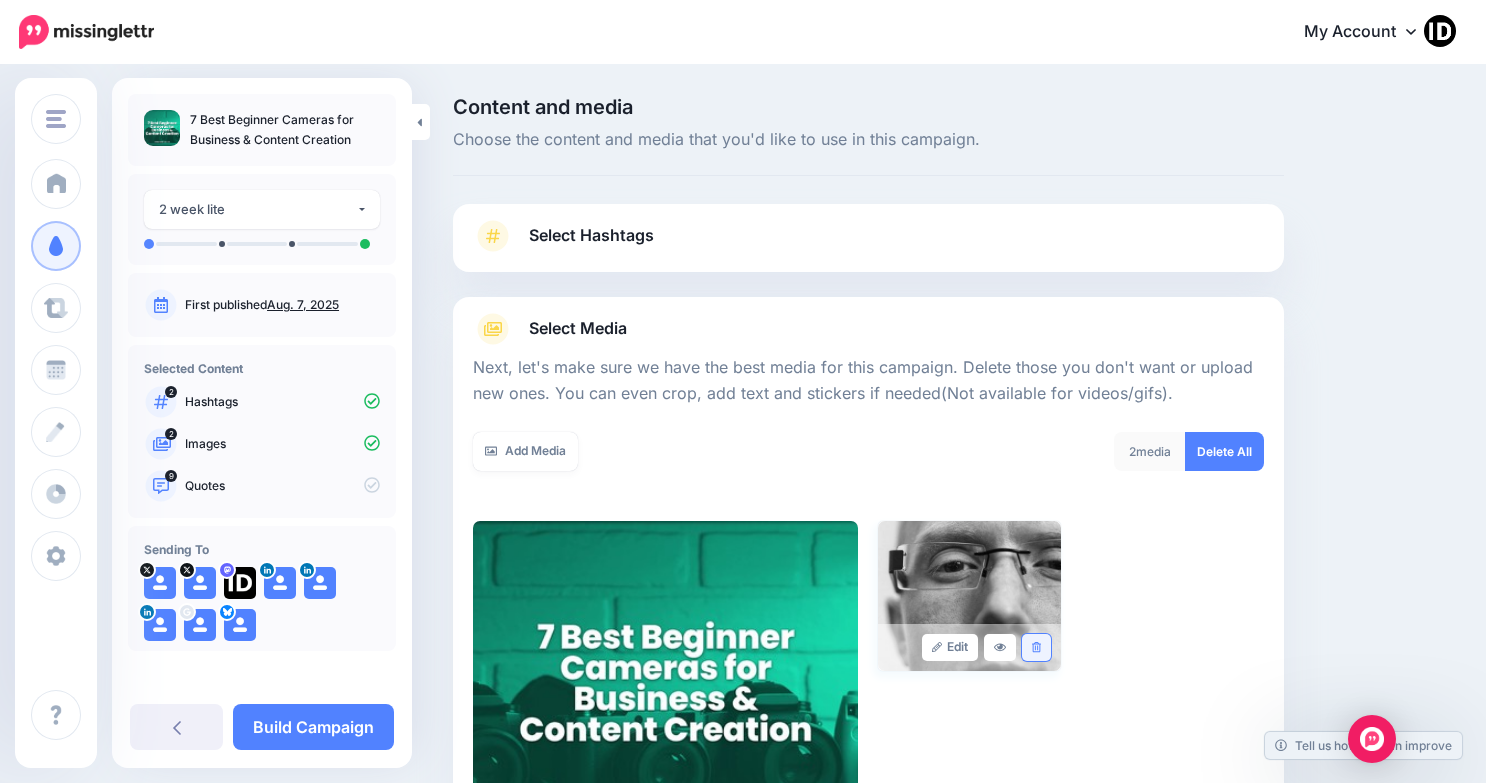 click at bounding box center [1036, 647] 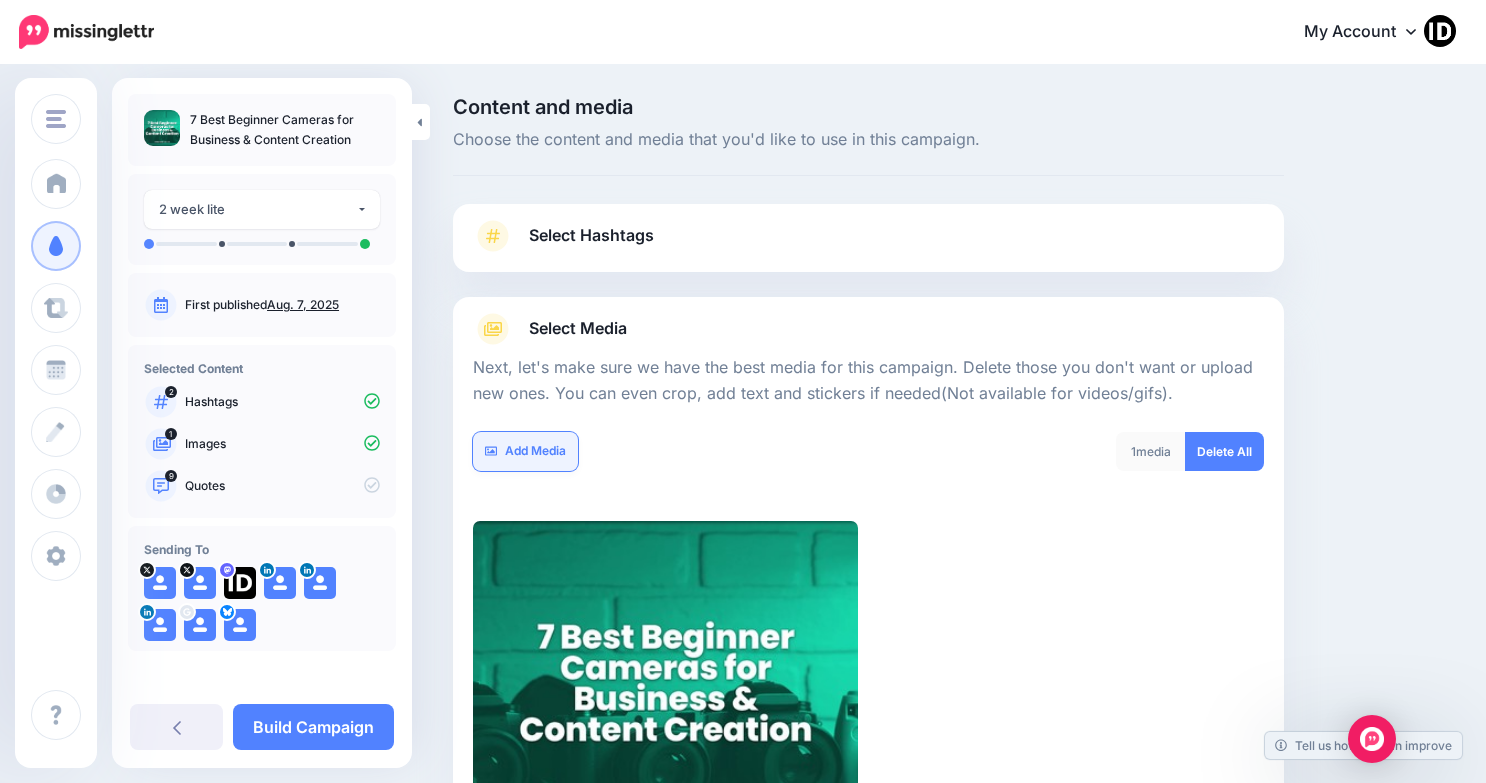click on "Add Media" at bounding box center (525, 451) 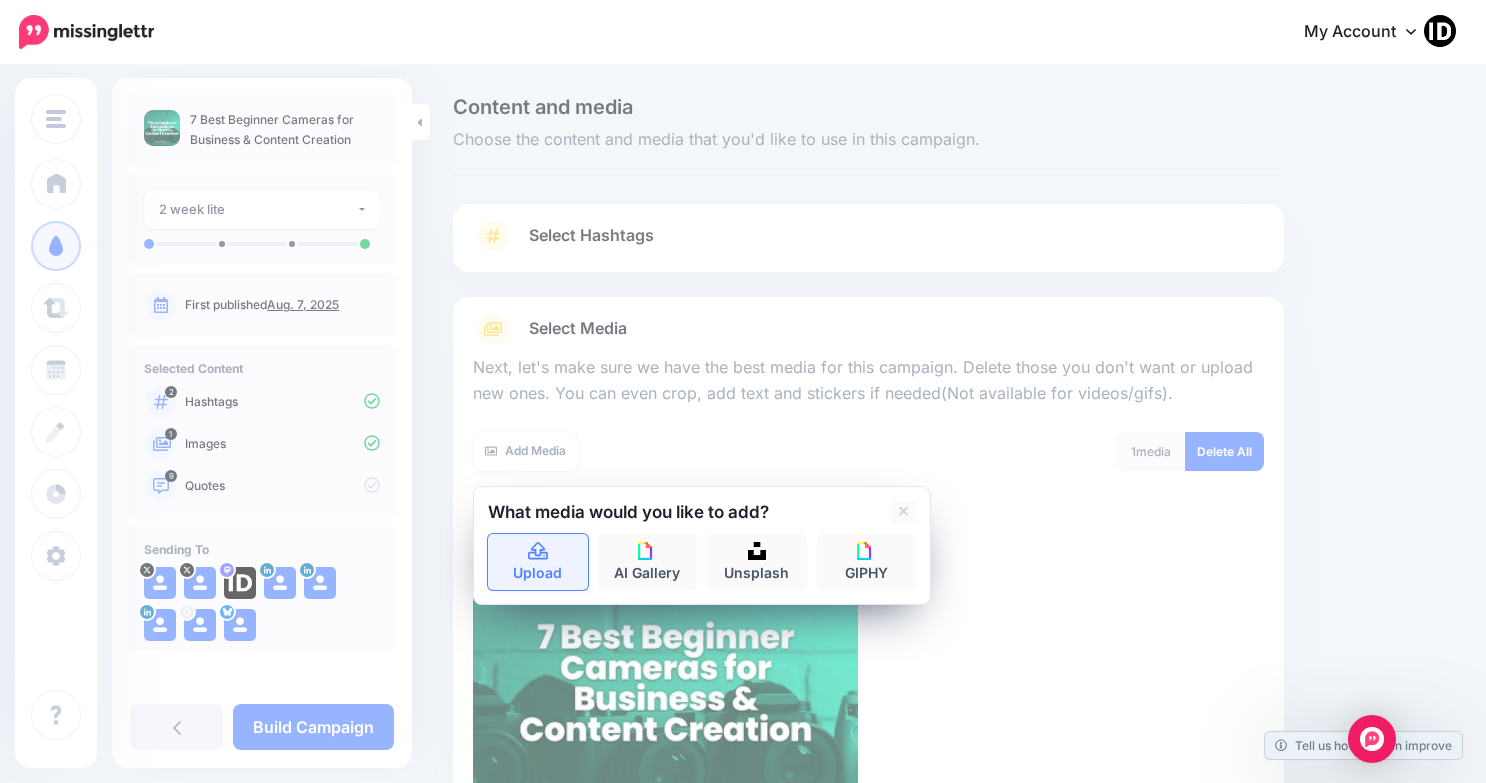 click on "Upload" at bounding box center (538, 562) 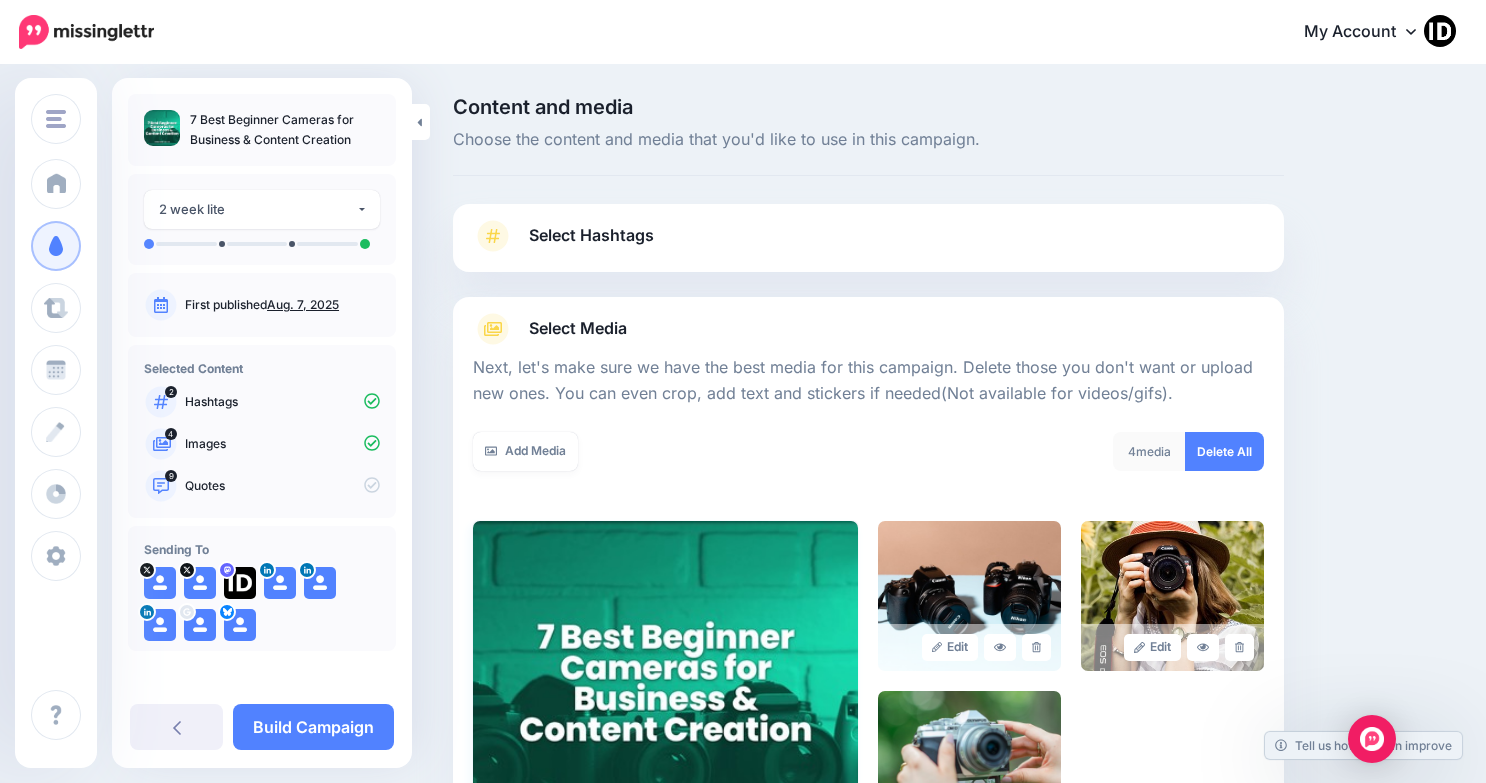 scroll, scrollTop: 297, scrollLeft: 0, axis: vertical 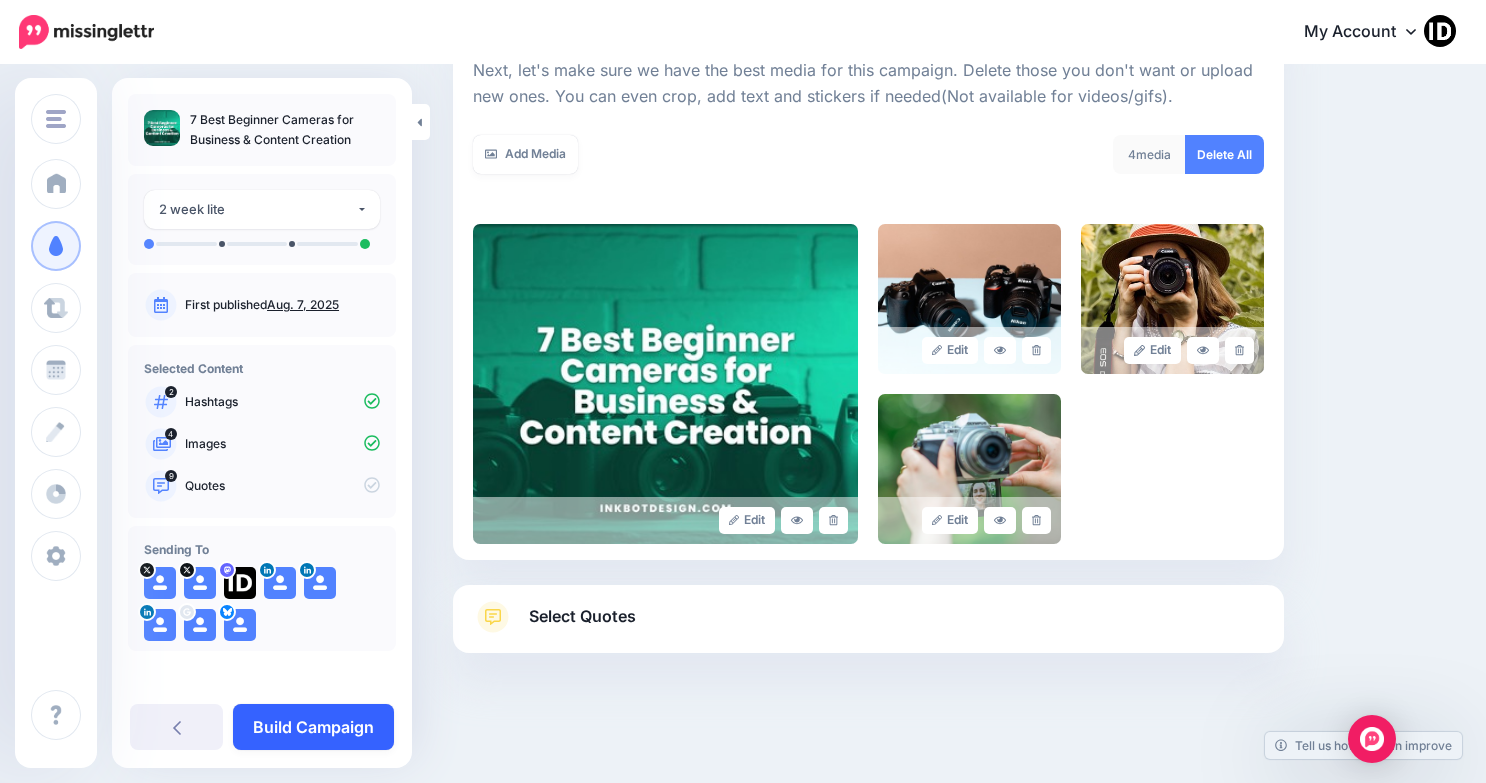 click on "Build Campaign" at bounding box center [313, 727] 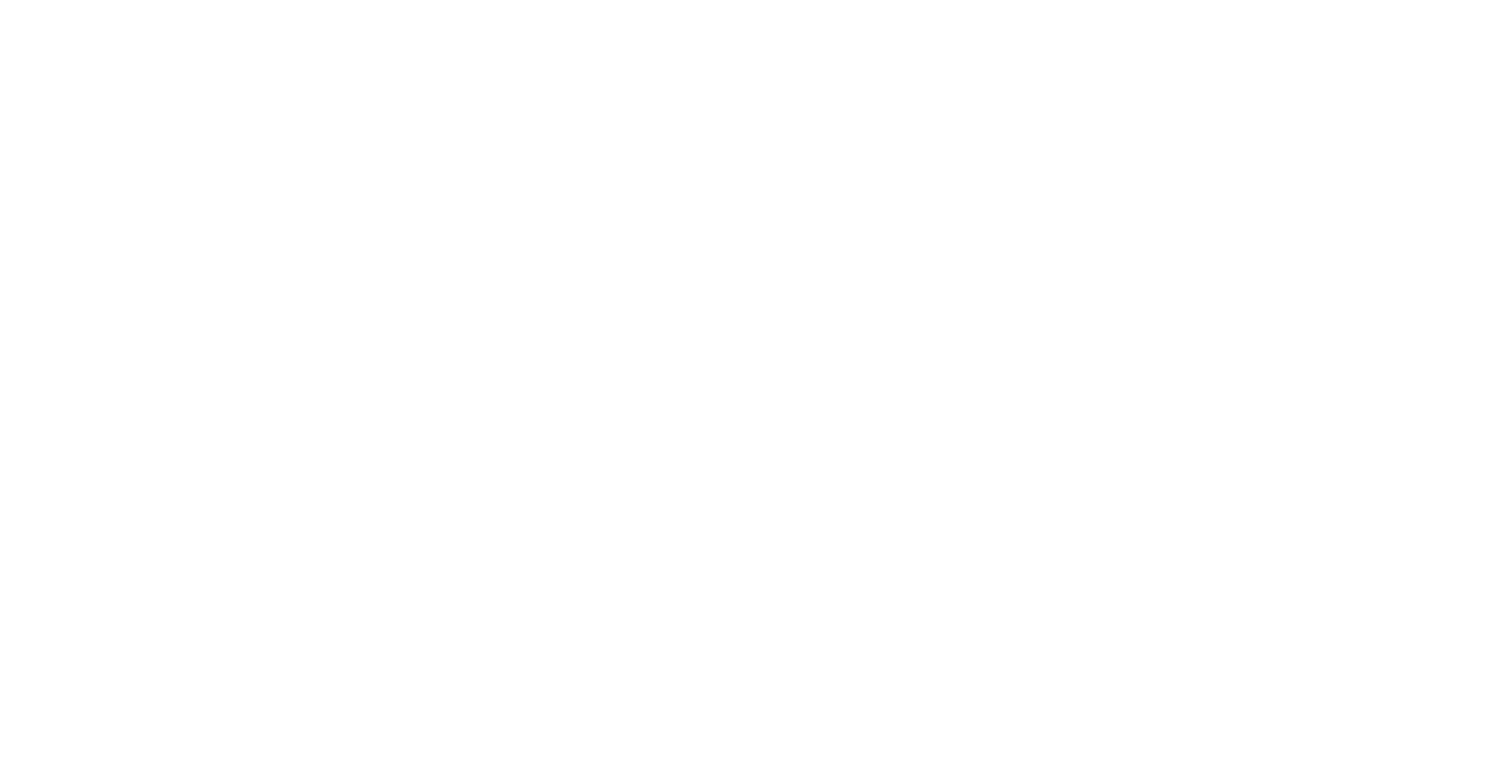 scroll, scrollTop: 0, scrollLeft: 0, axis: both 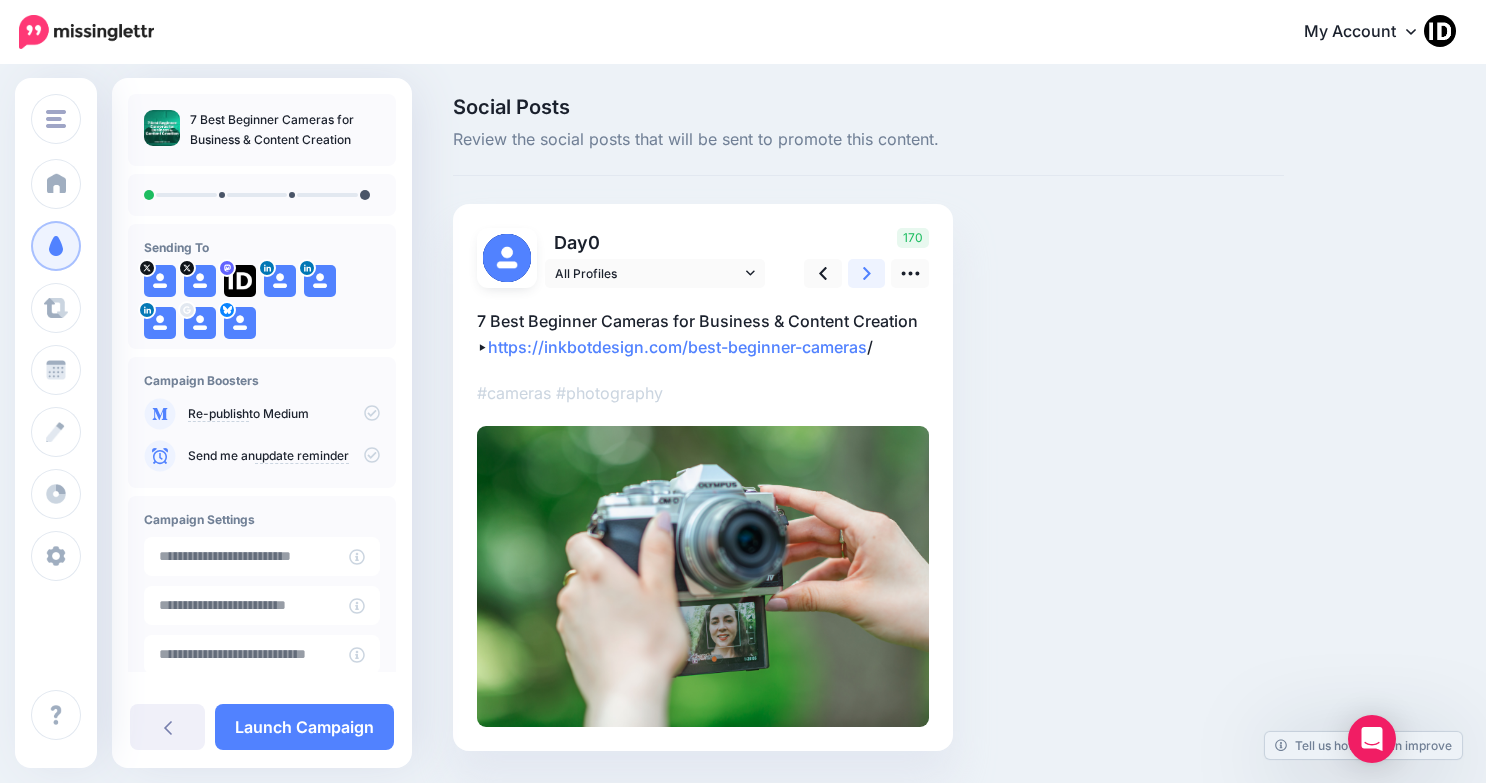 click 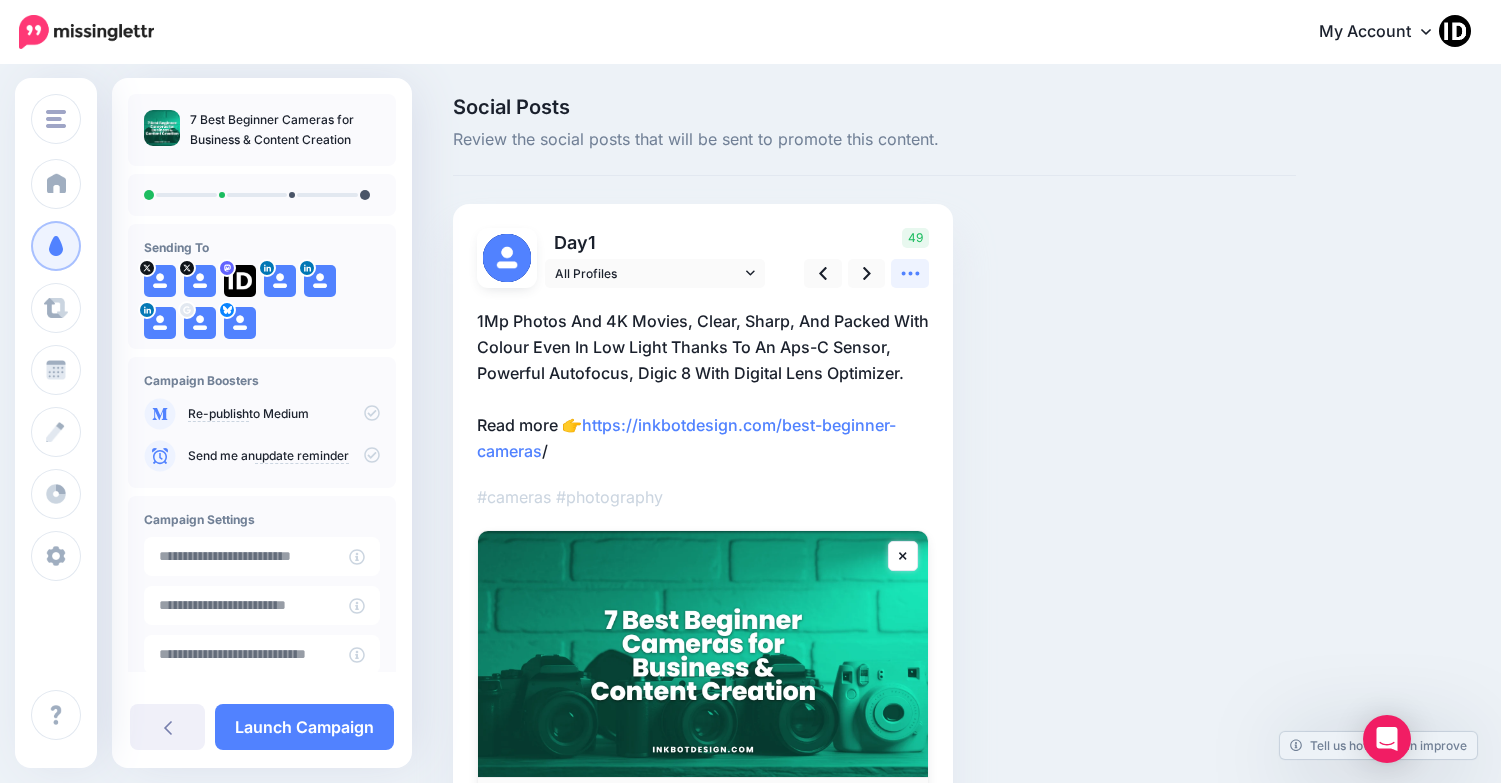 click 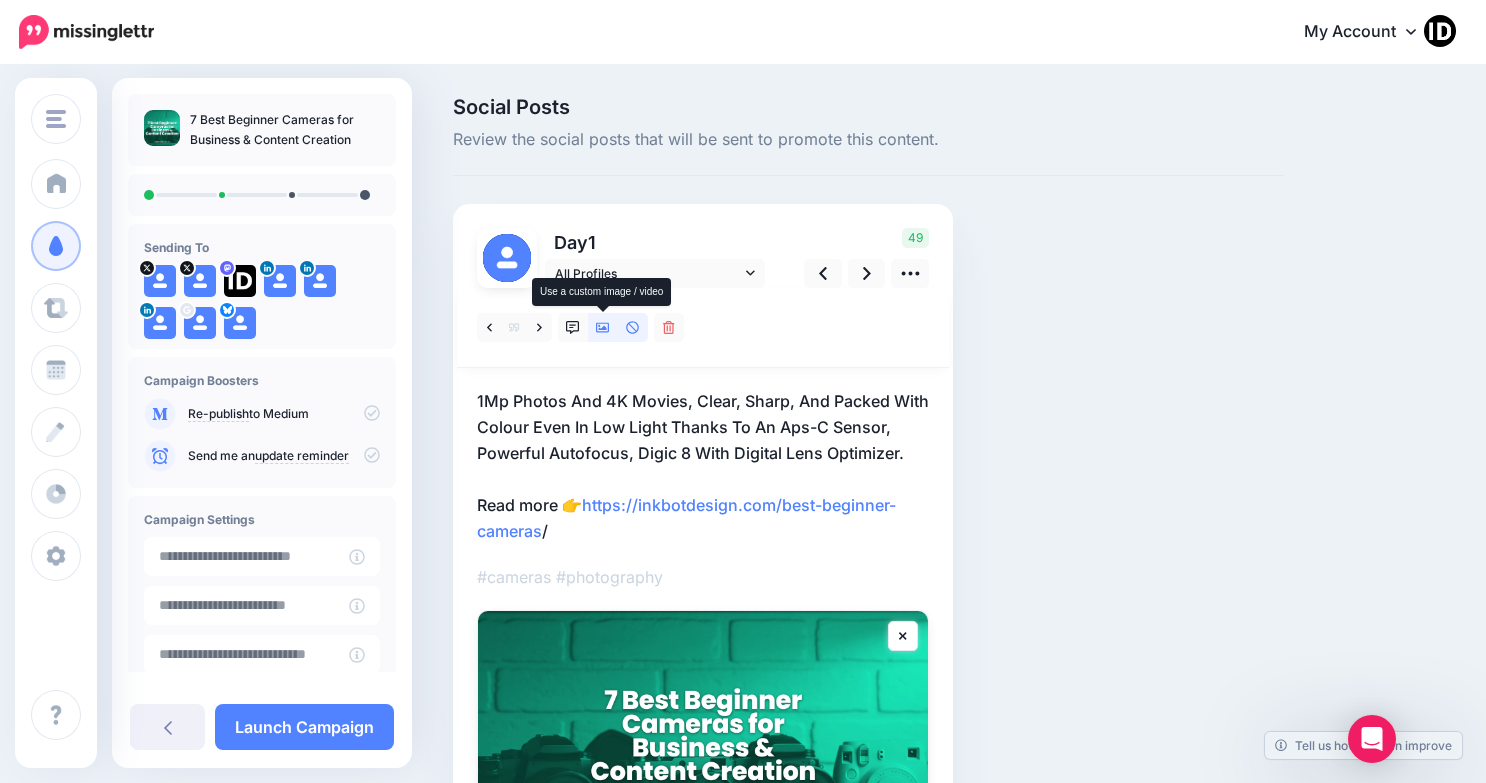 click 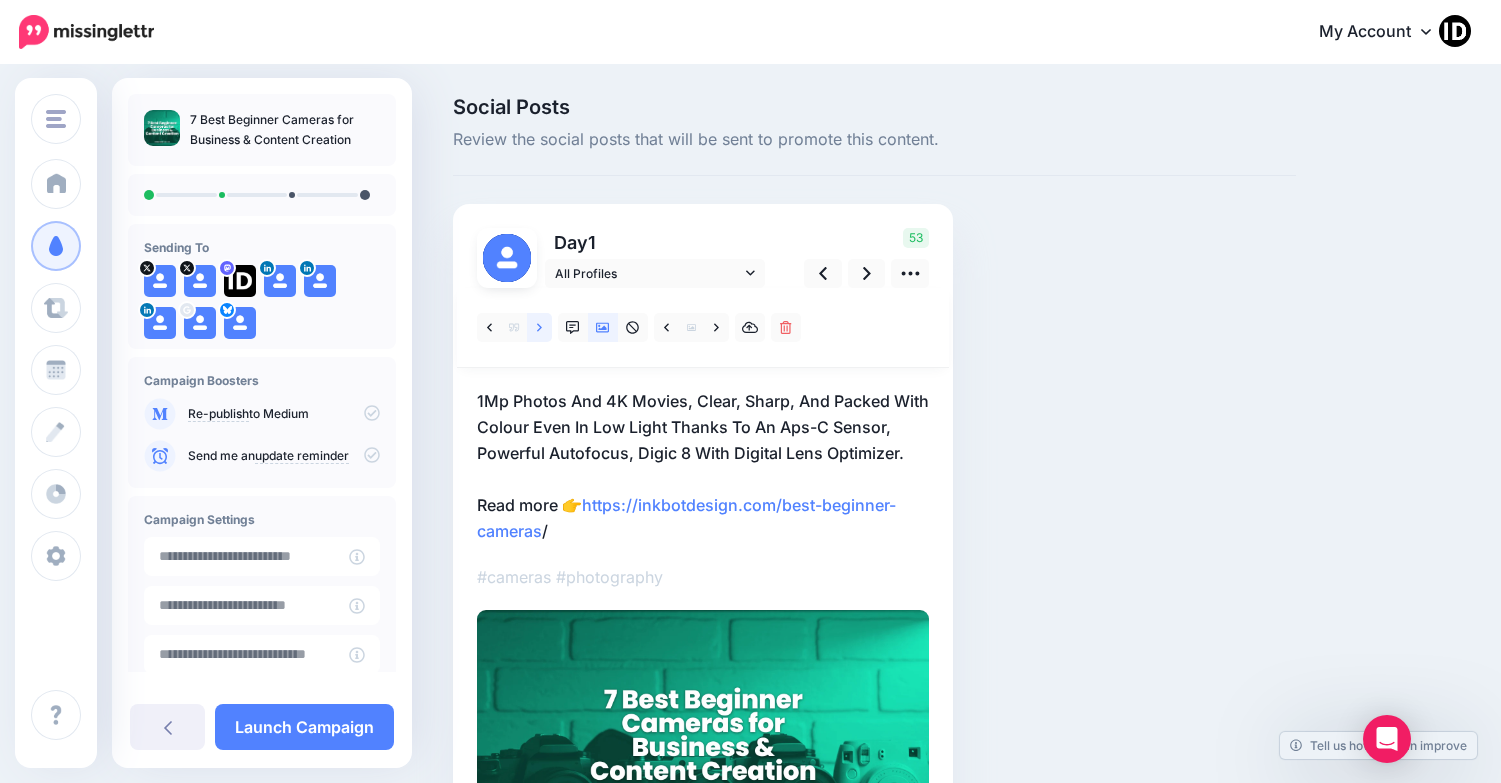 click 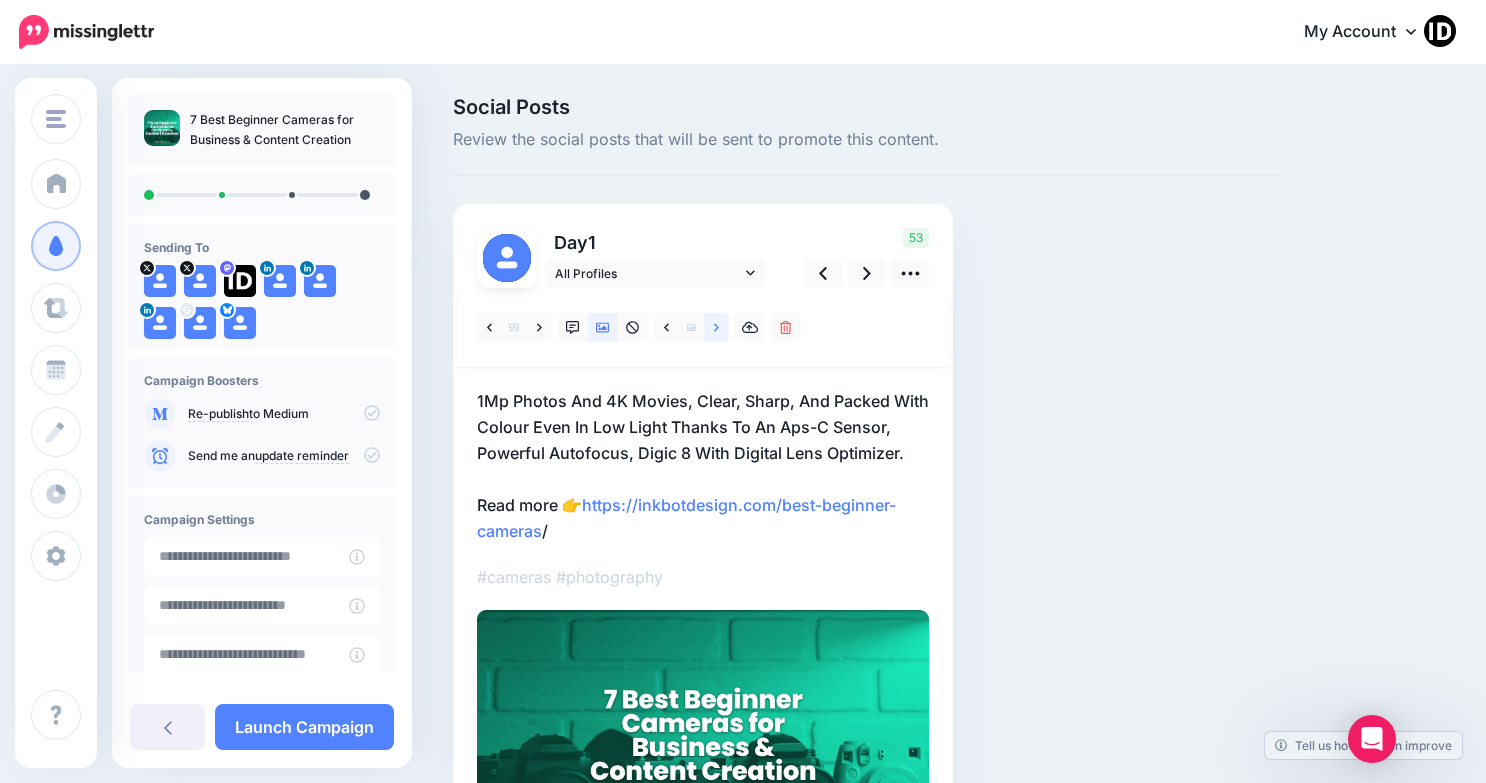 click 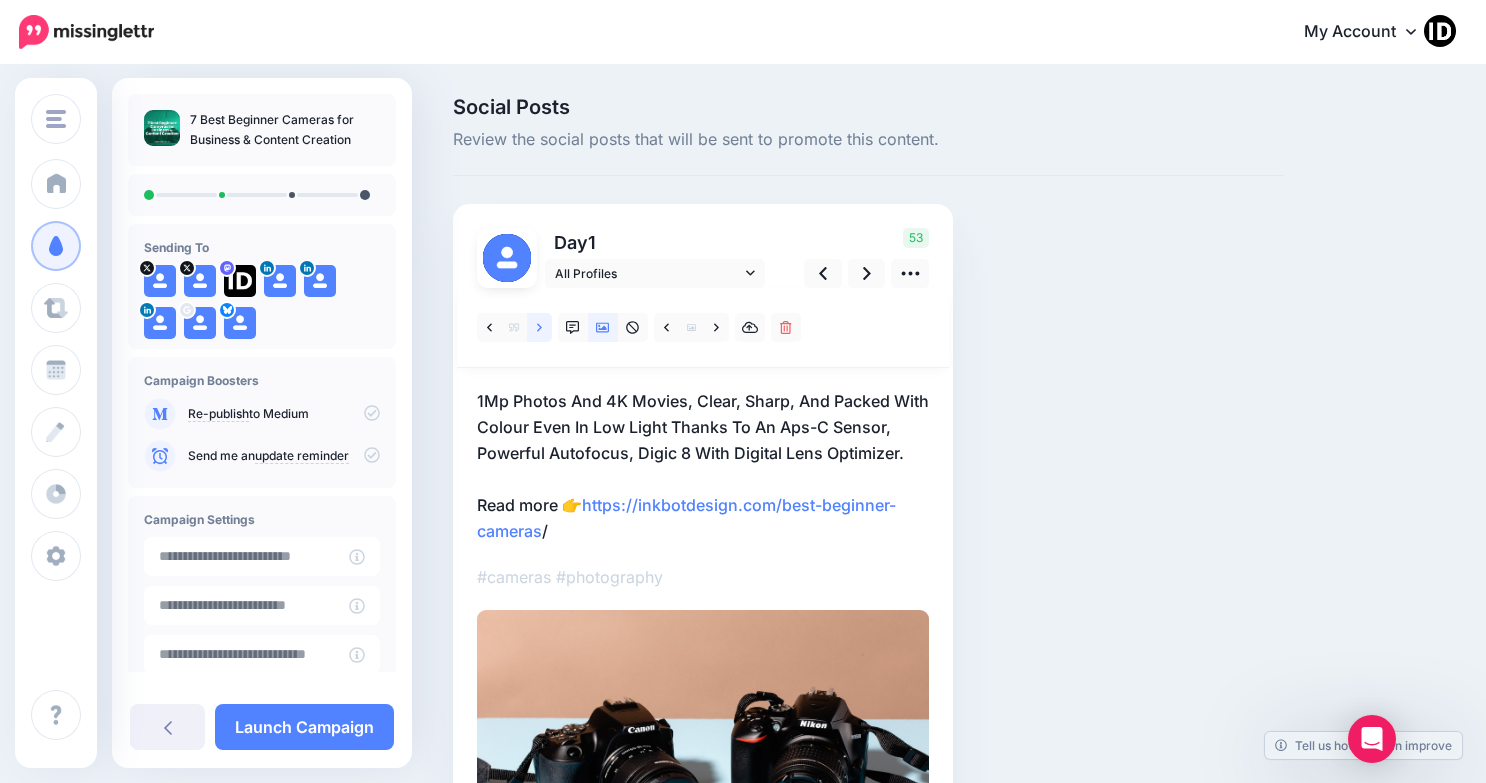 click 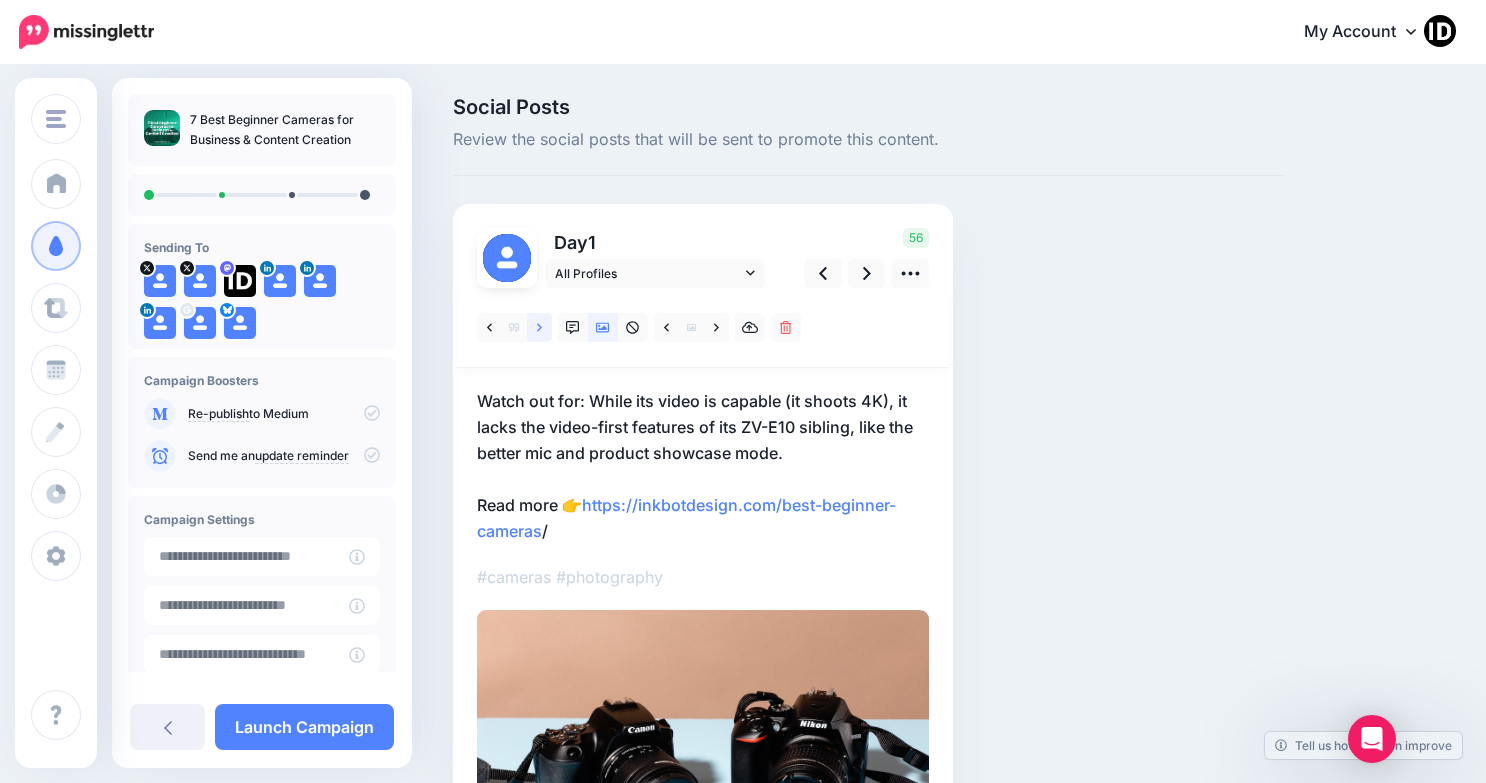 click 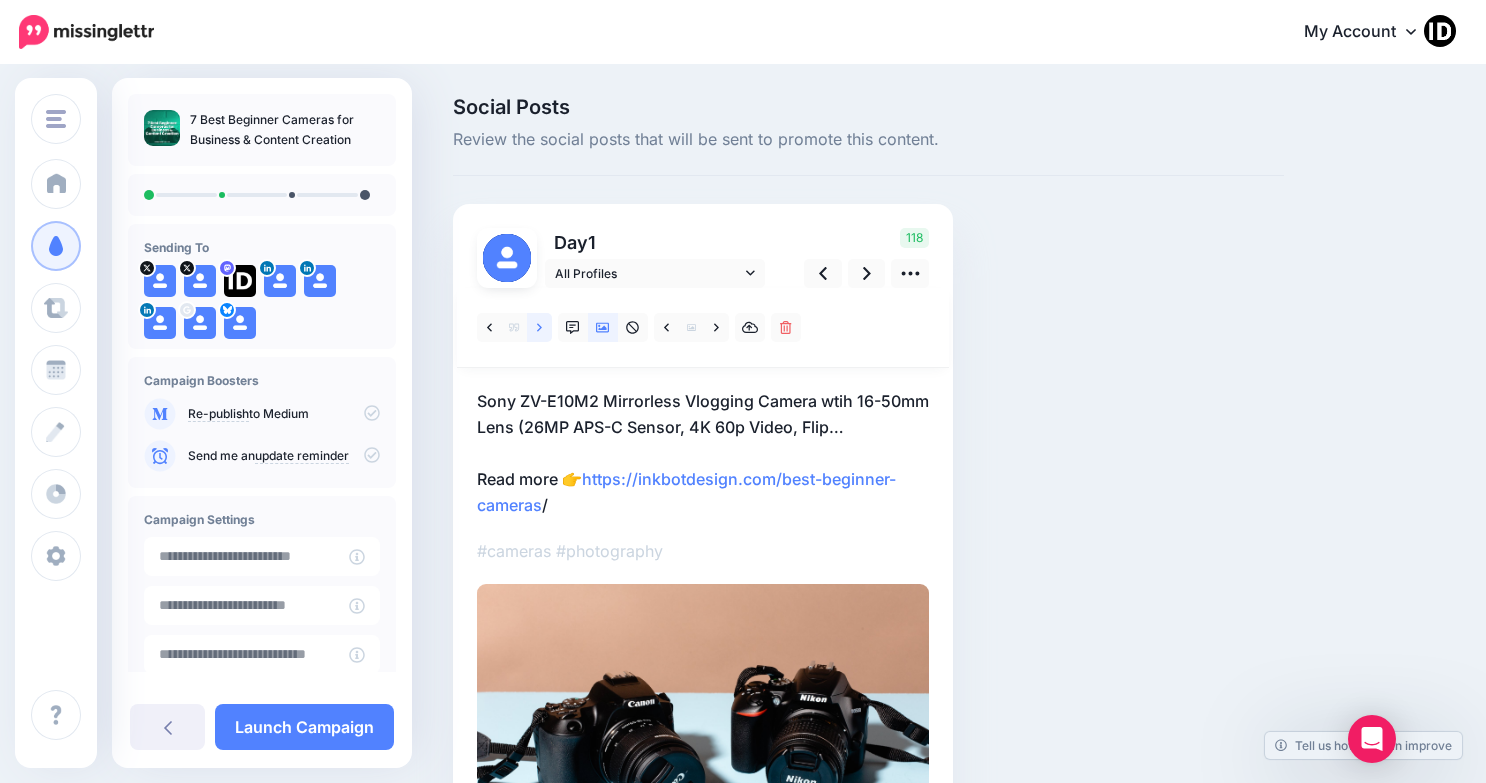 click at bounding box center (539, 327) 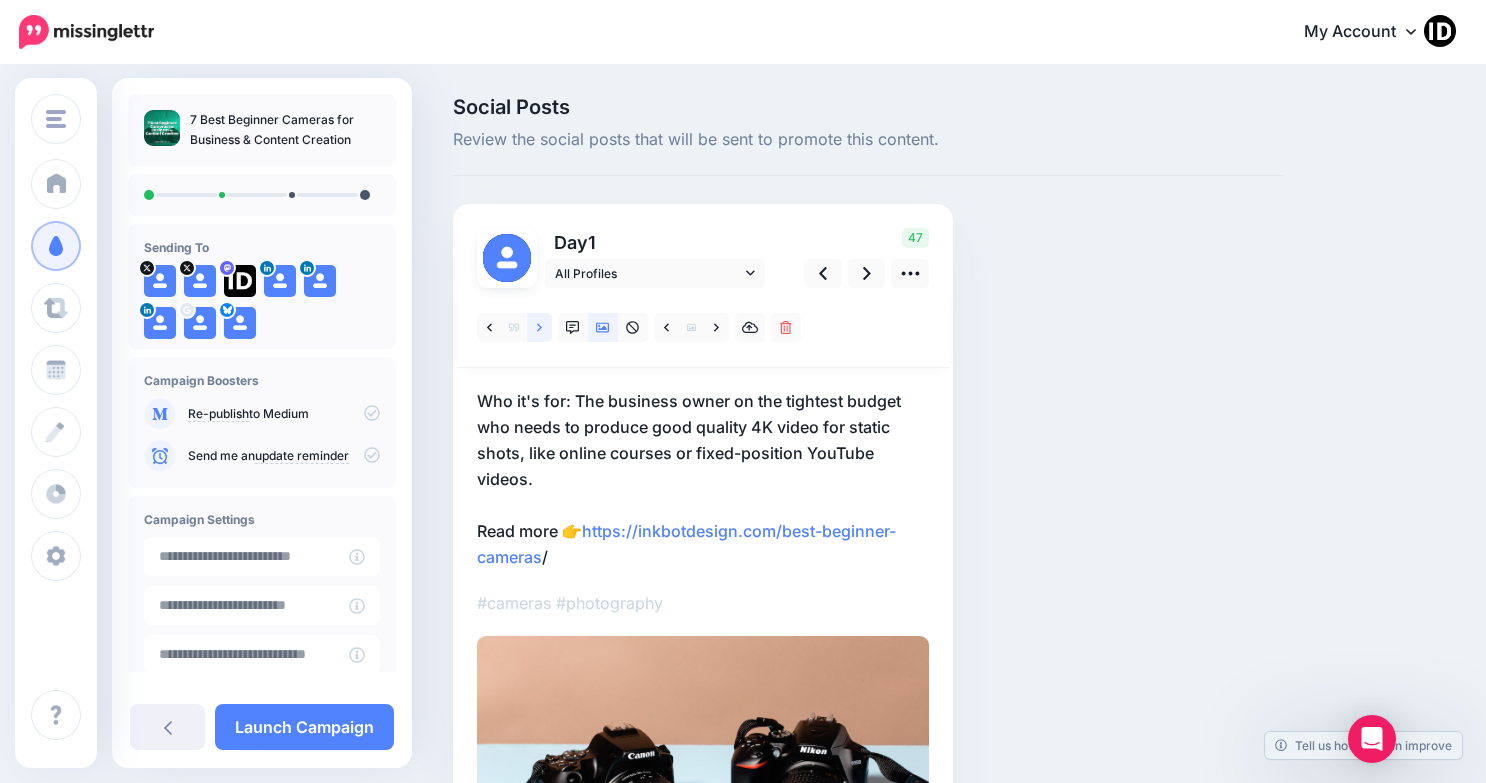 click 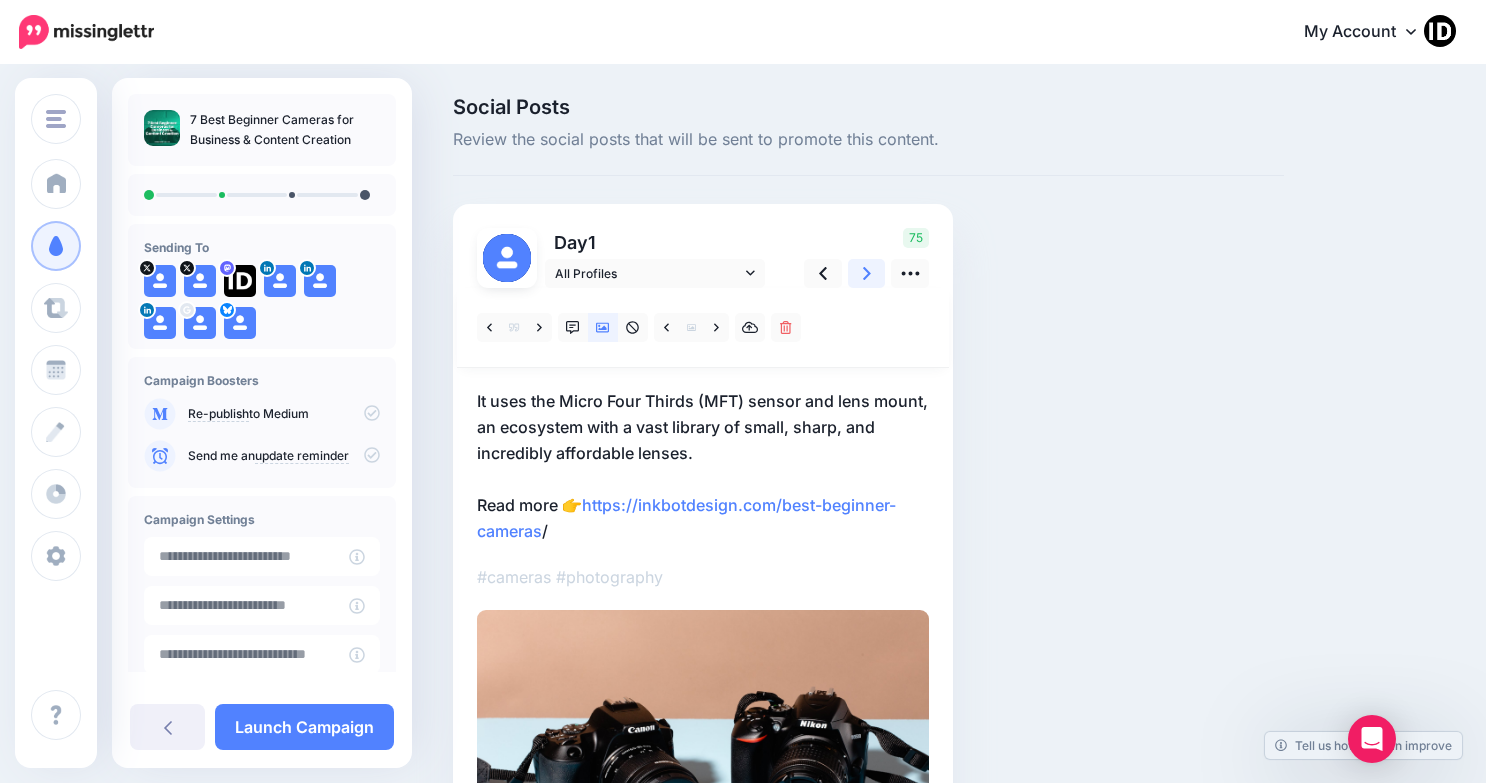 click 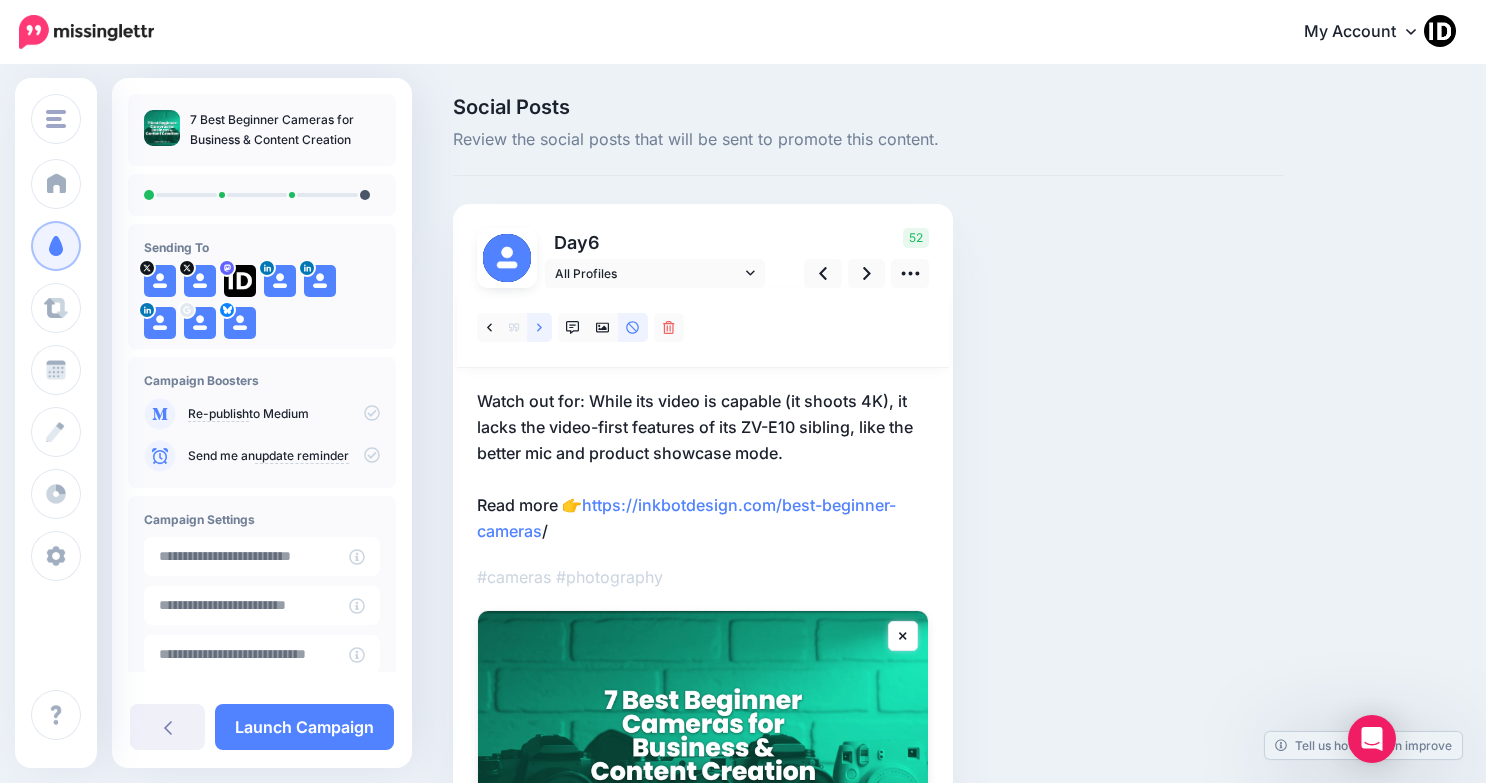 click 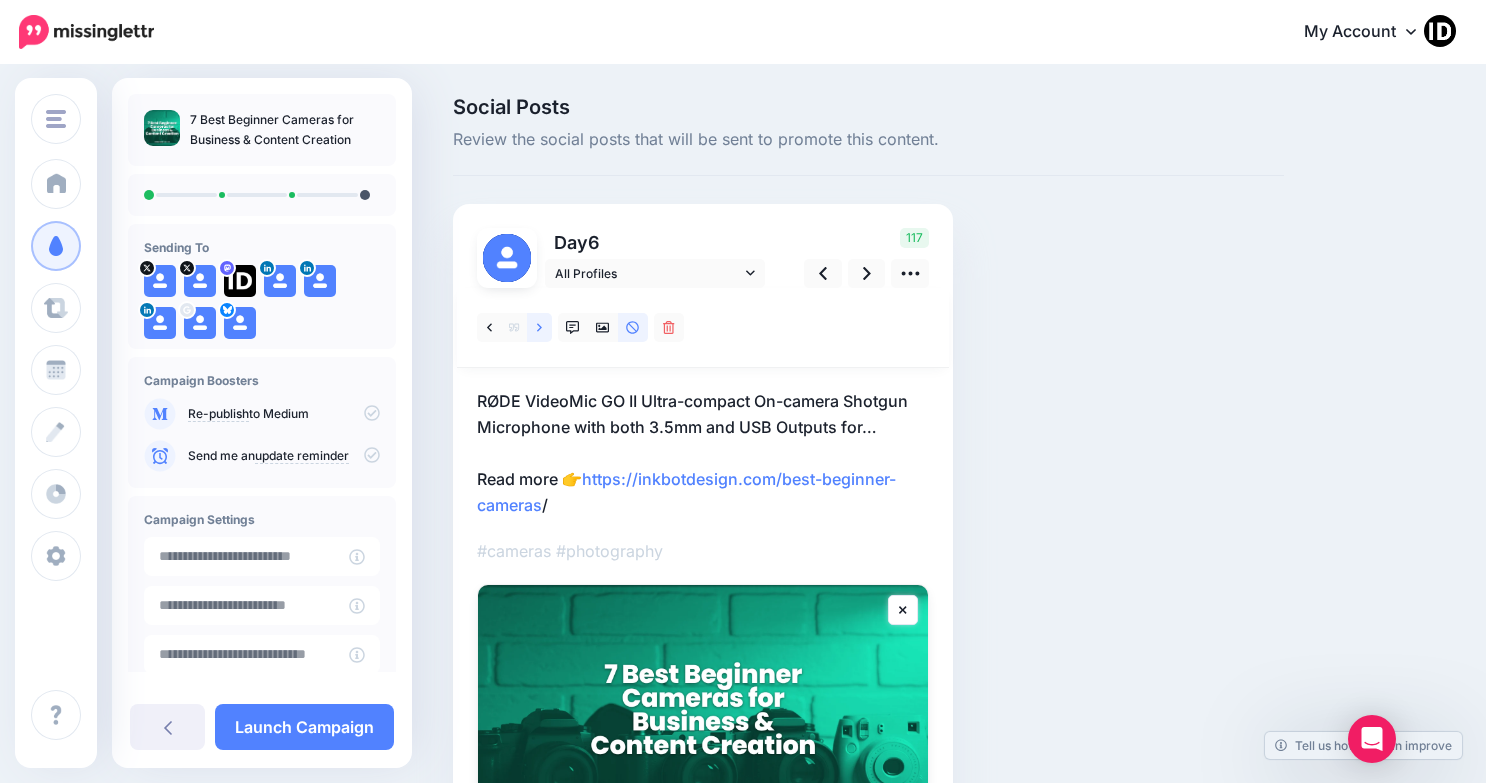 click 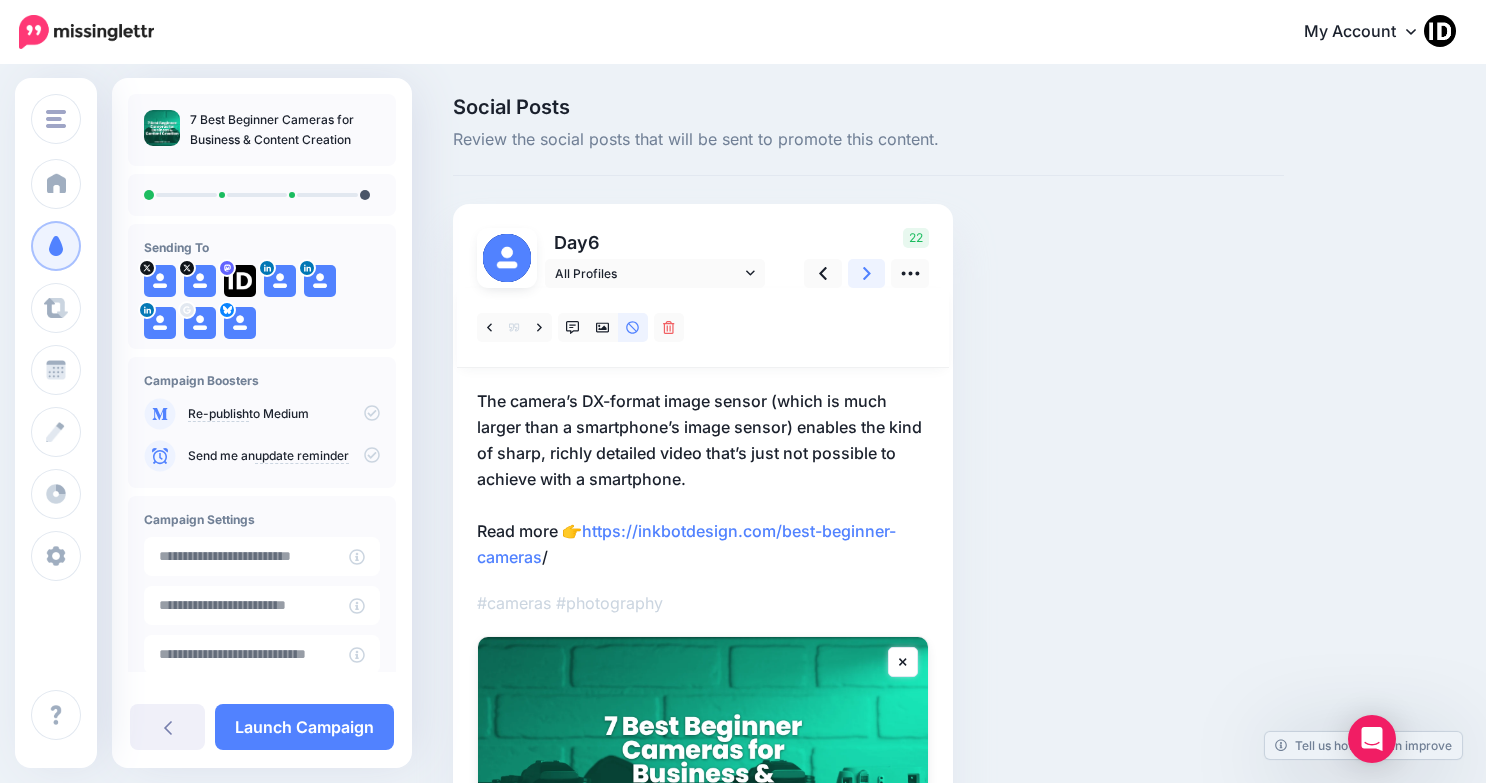 click 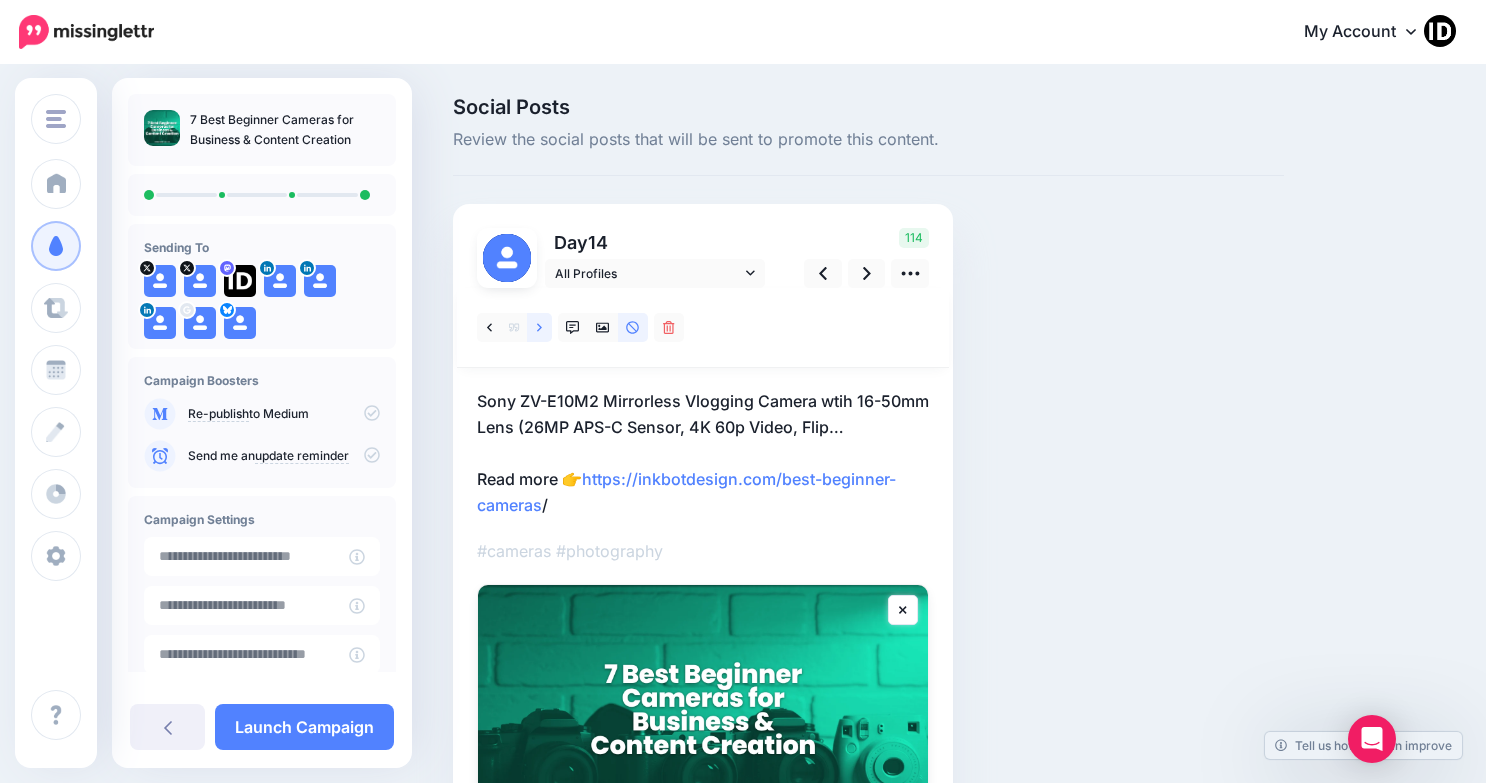 click at bounding box center [539, 327] 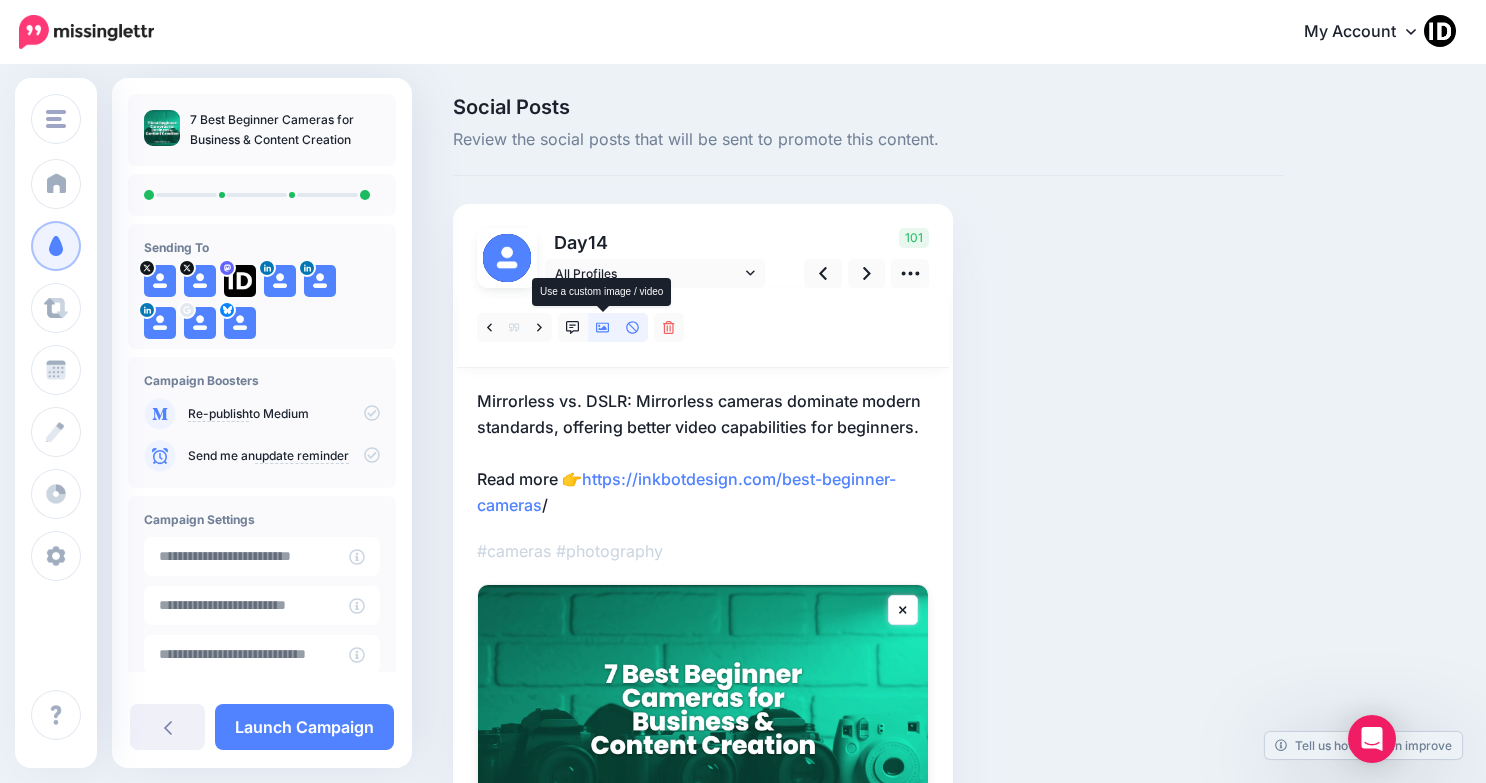 click 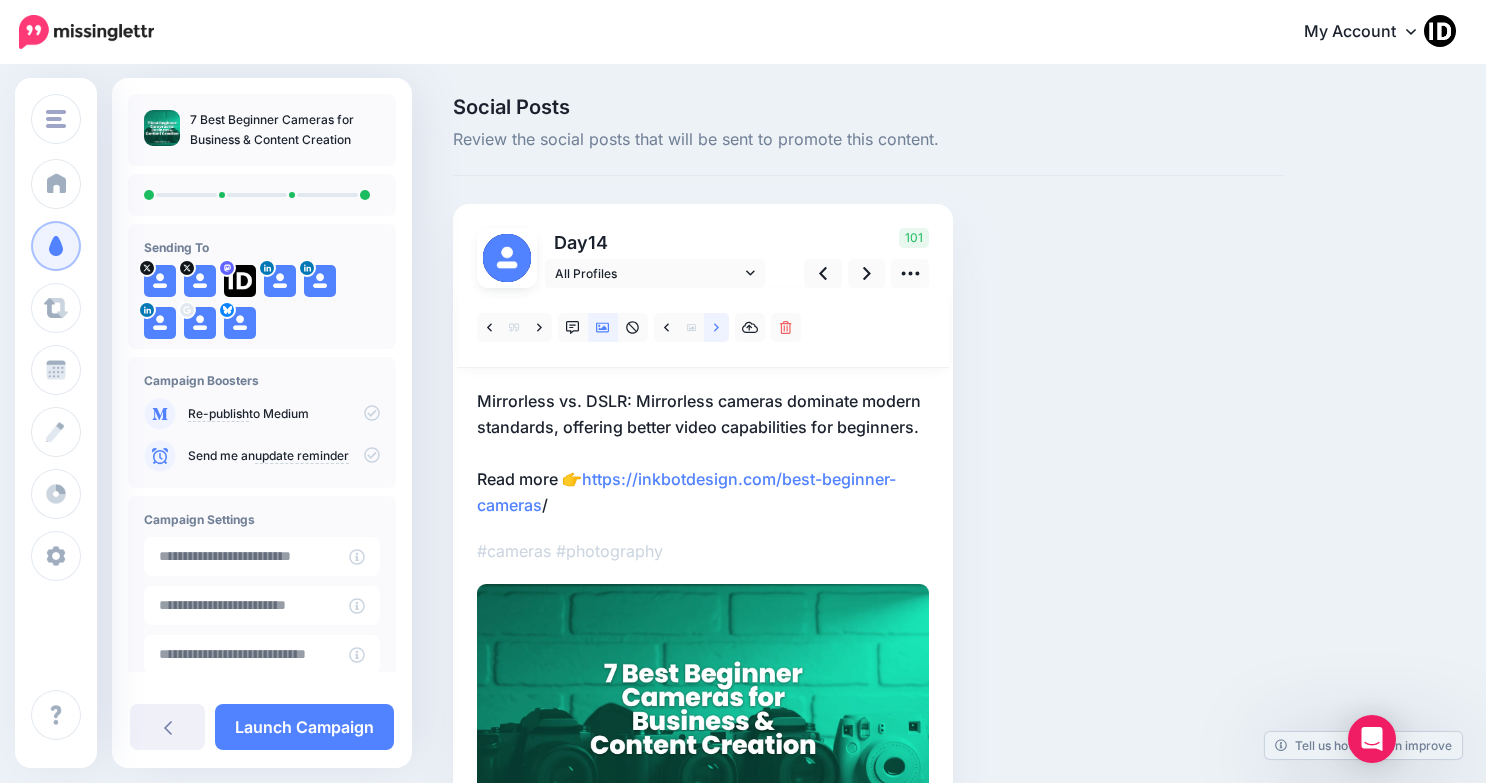 click at bounding box center (716, 327) 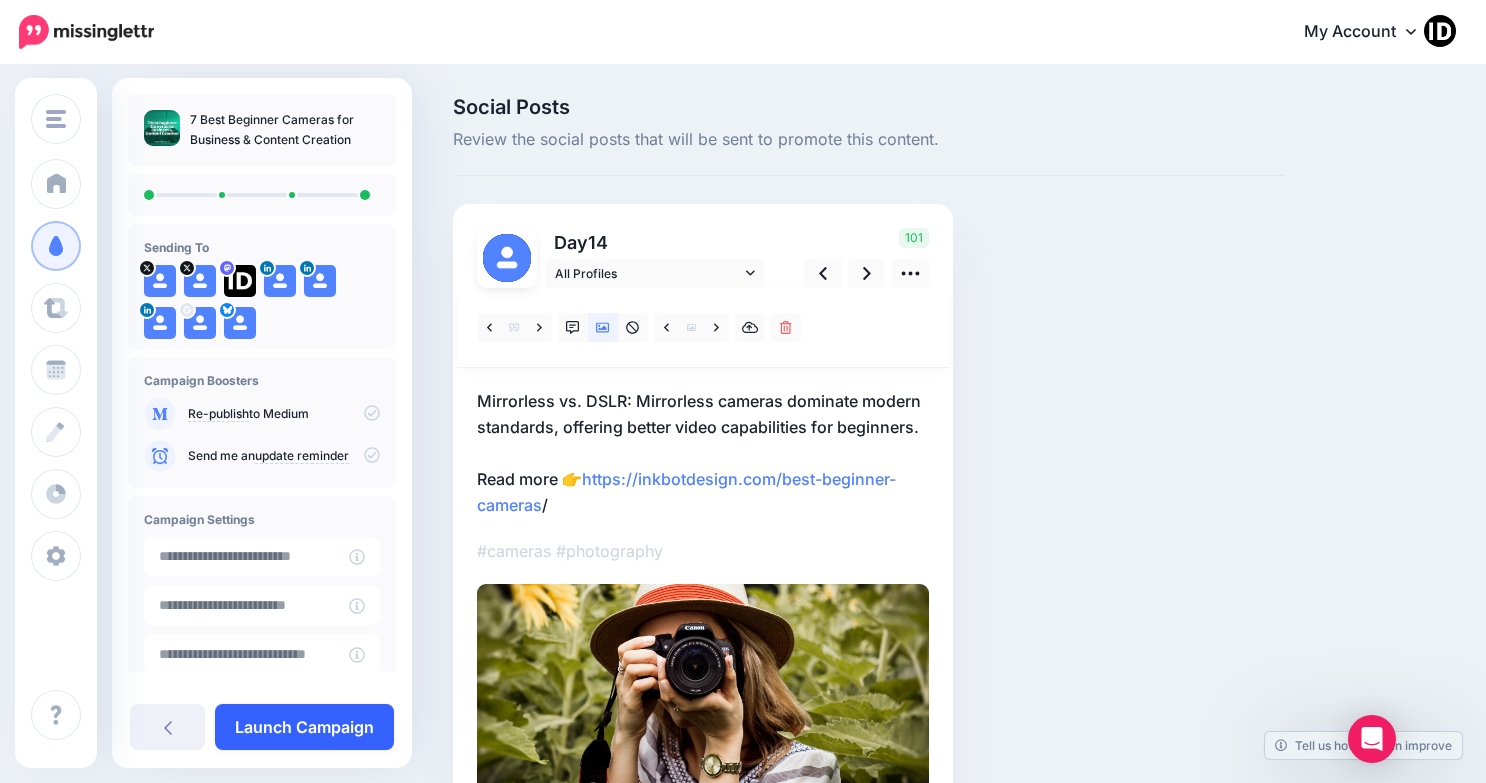 click on "Launch Campaign" at bounding box center (304, 727) 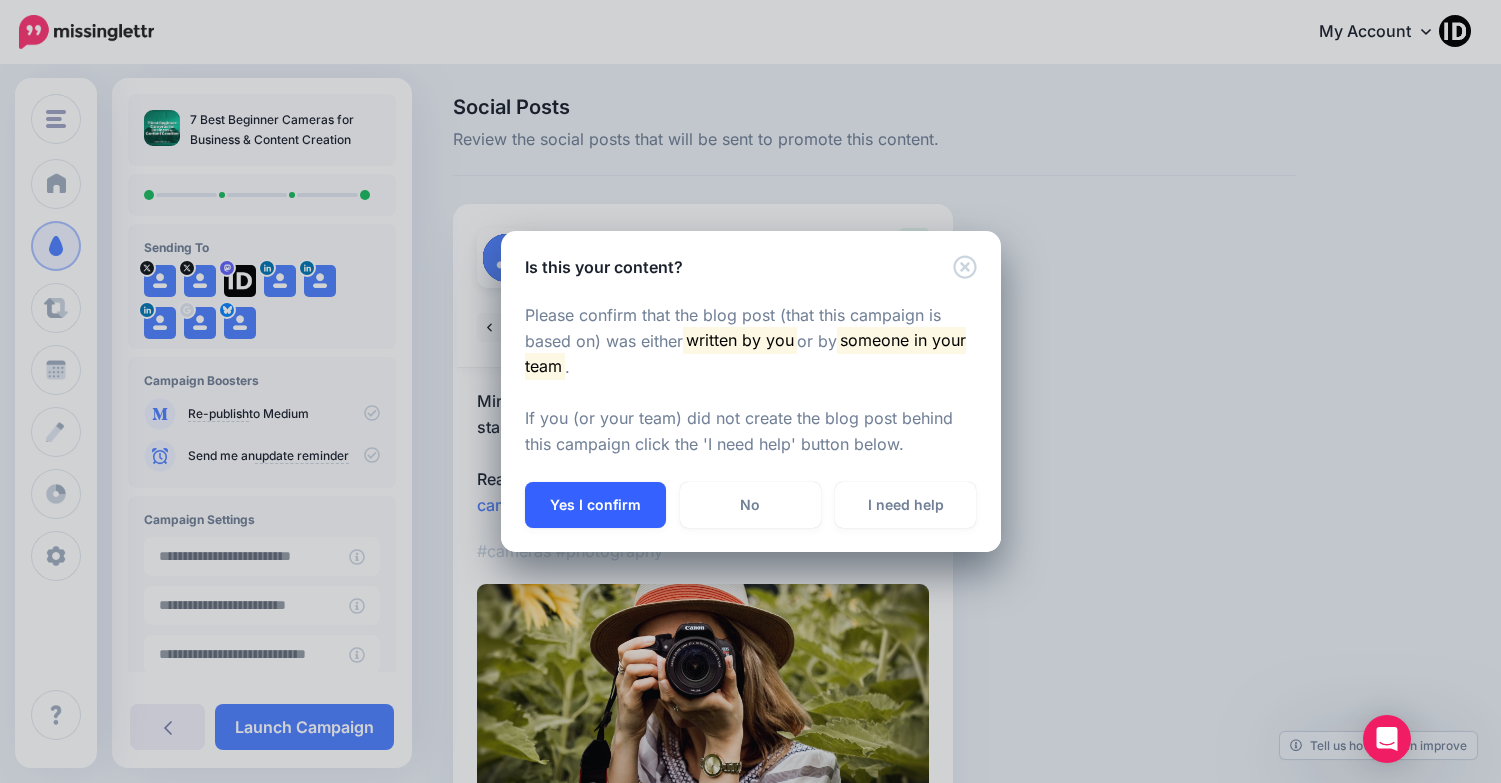 click on "Yes I confirm" at bounding box center [595, 505] 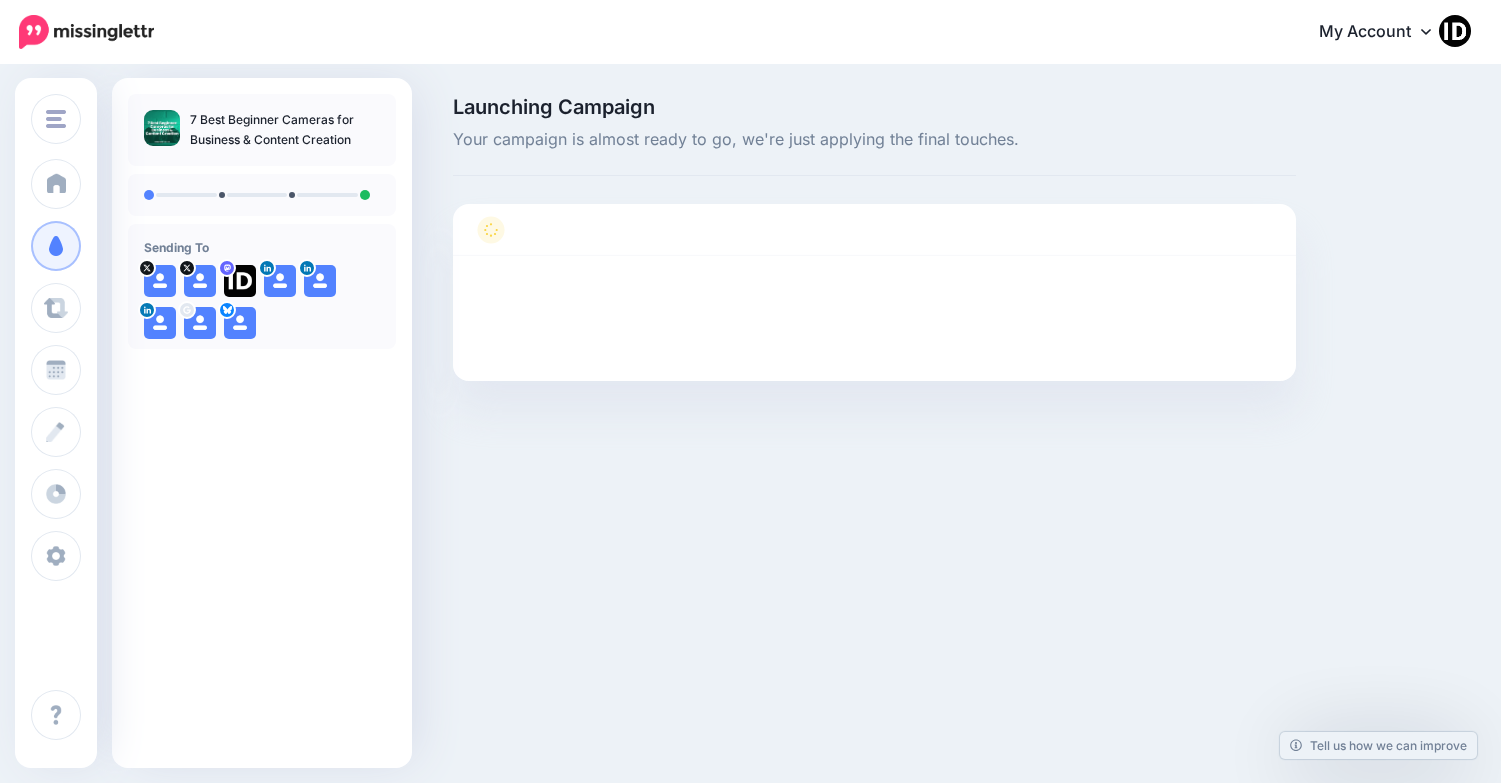scroll, scrollTop: 0, scrollLeft: 0, axis: both 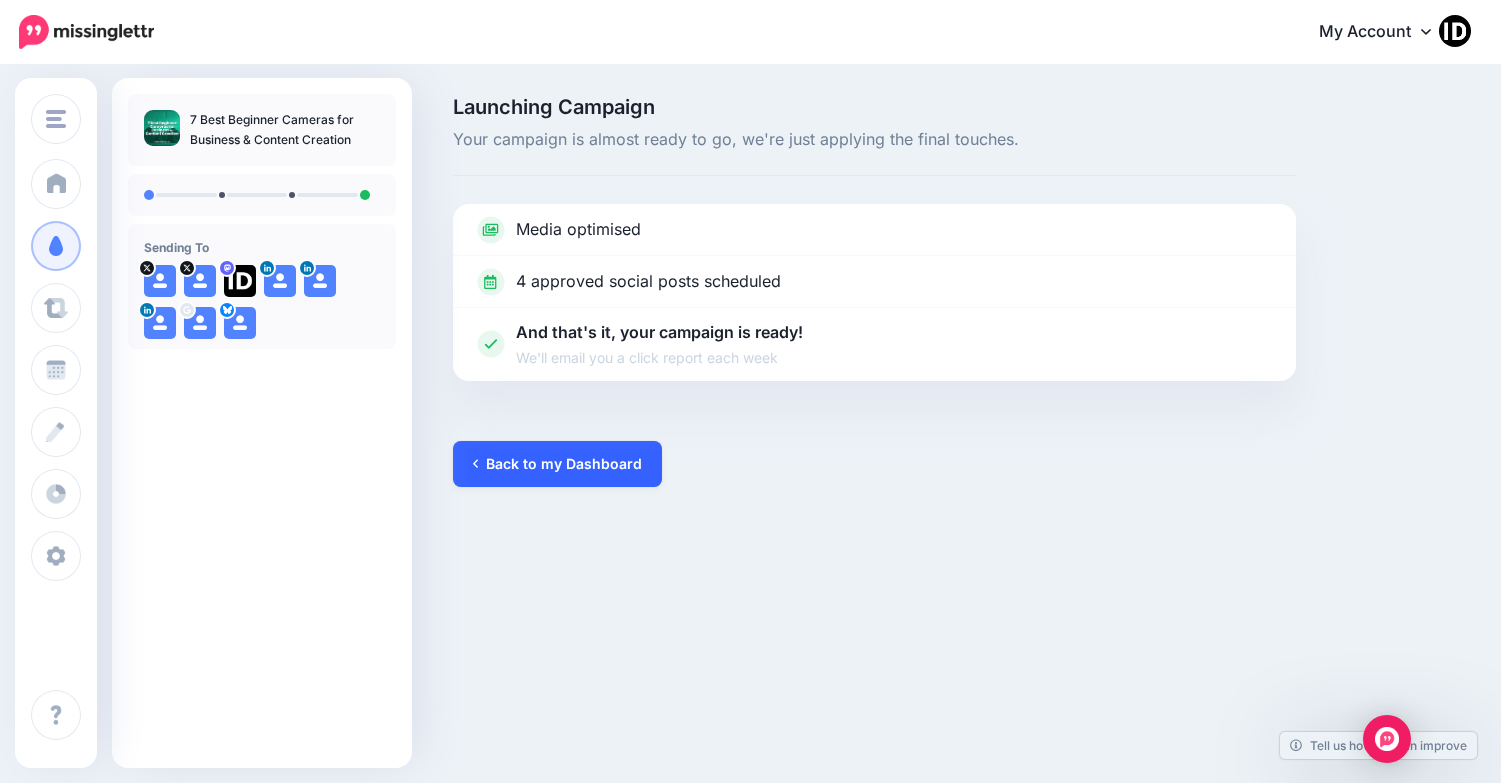 click on "Back to my Dashboard" at bounding box center (557, 464) 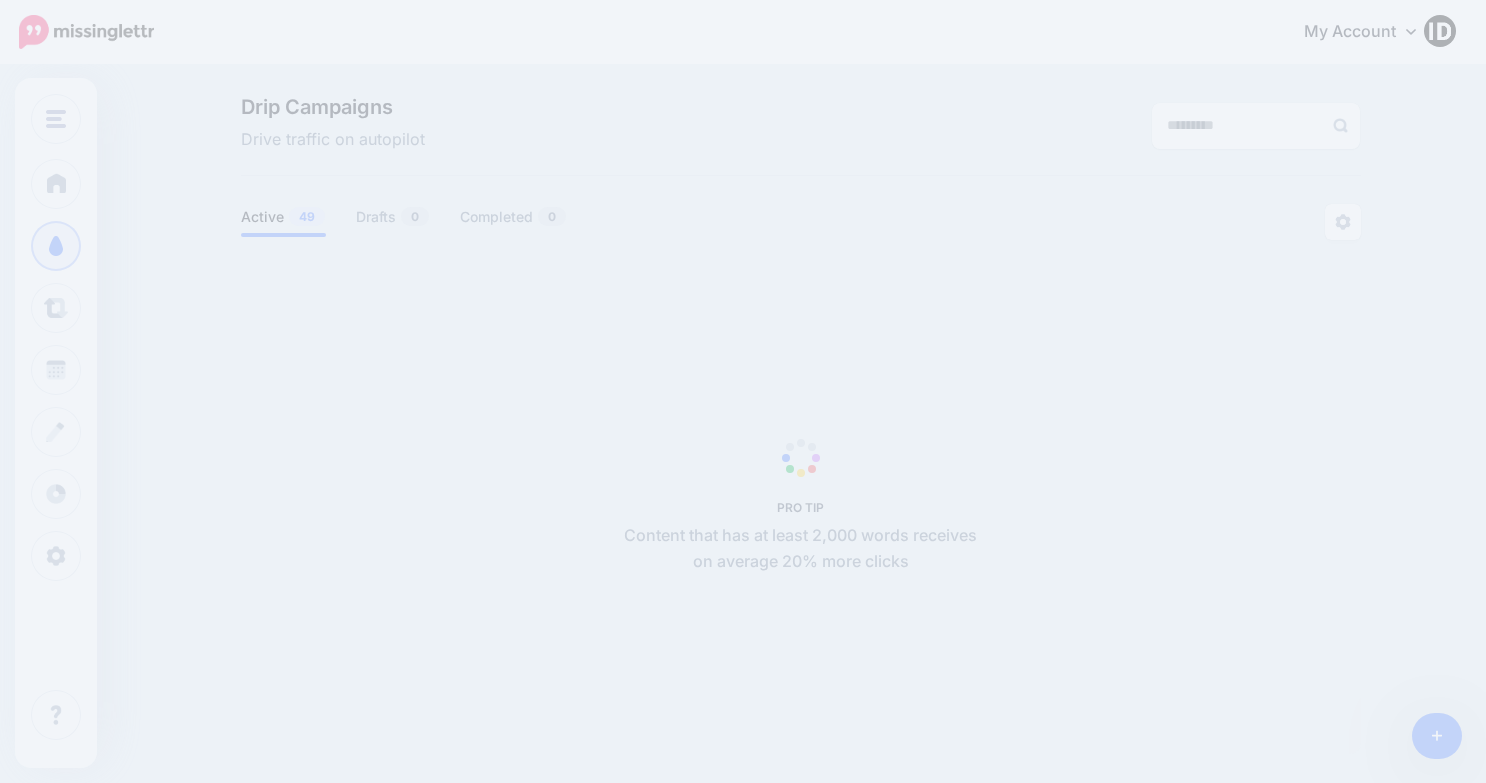 scroll, scrollTop: 0, scrollLeft: 0, axis: both 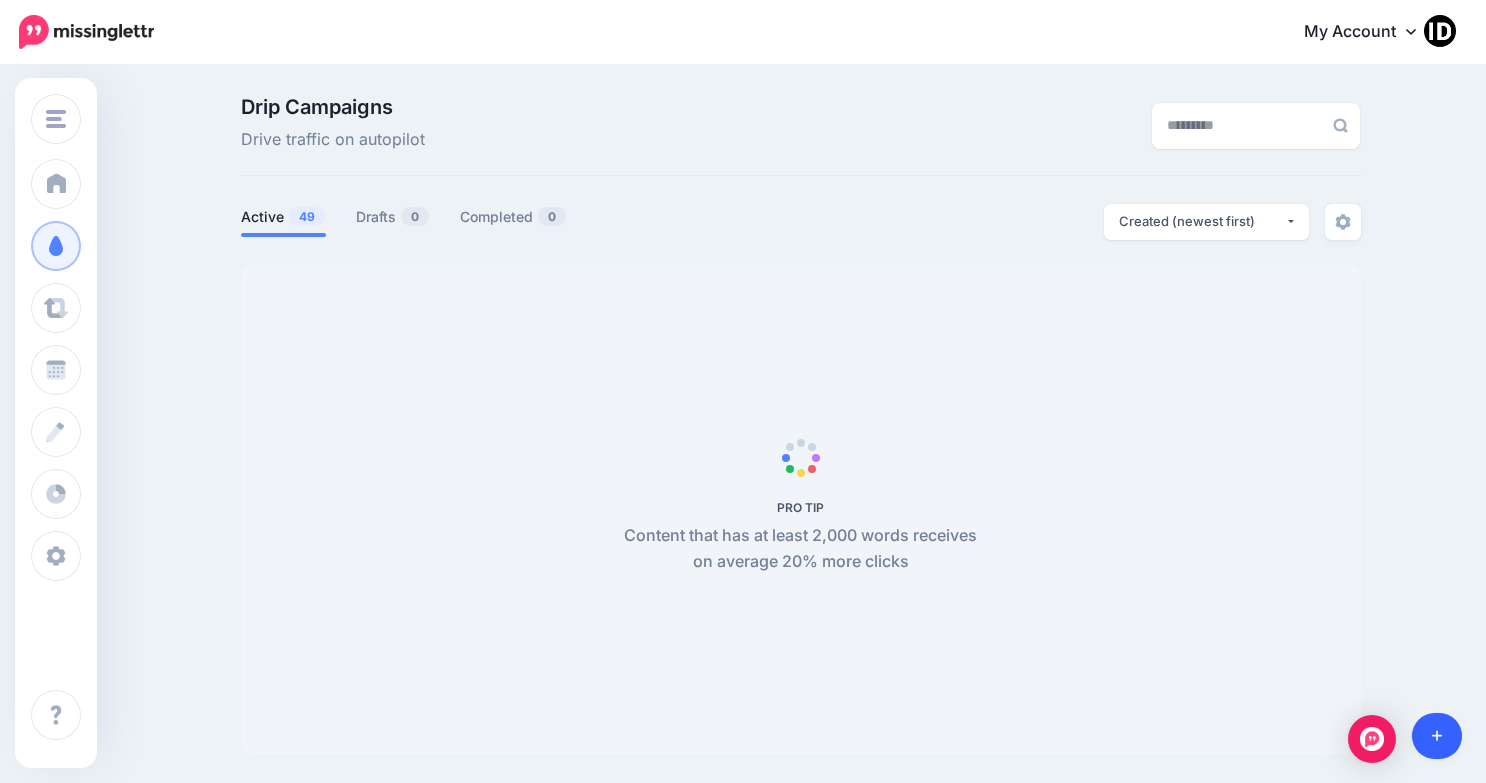 click at bounding box center (1437, 736) 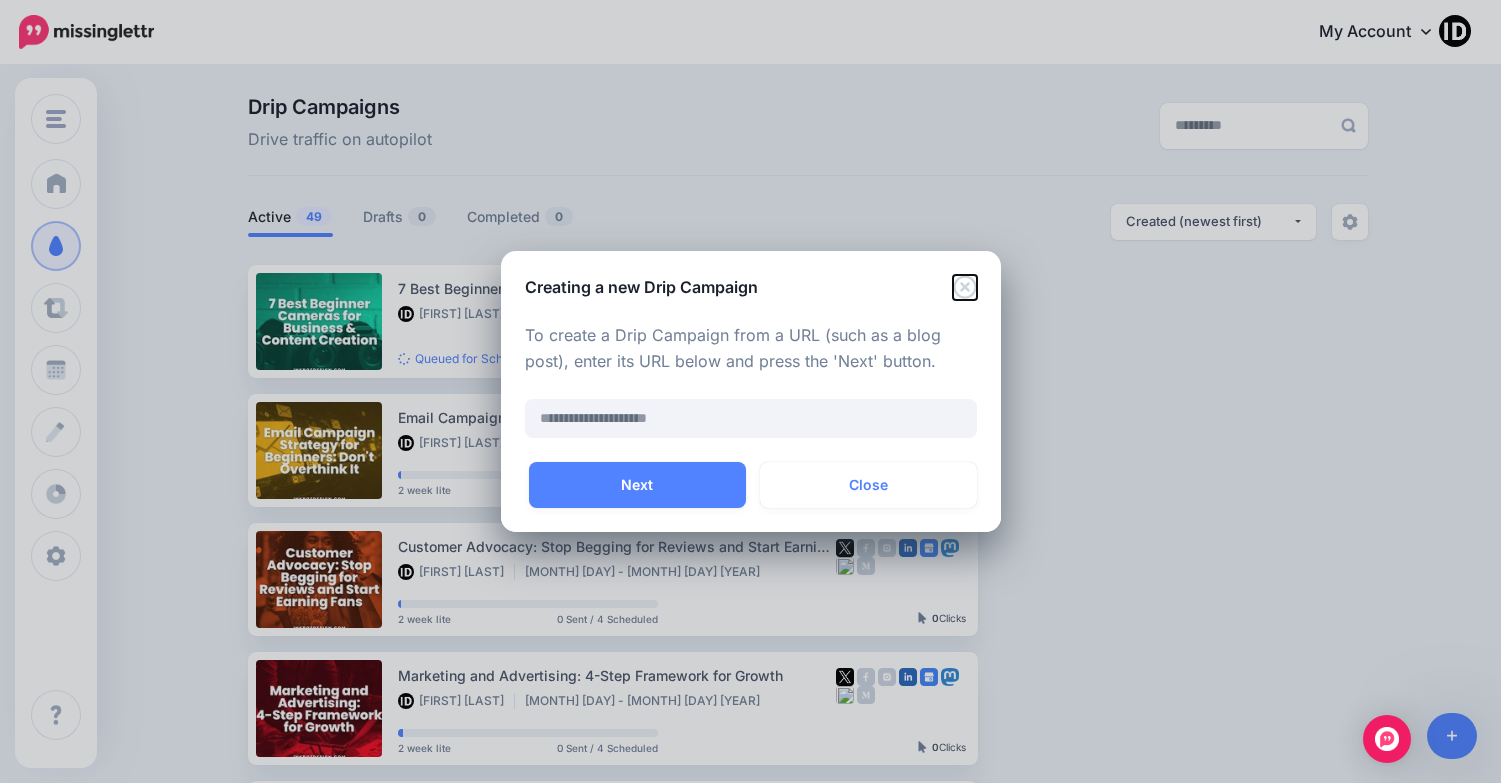 click 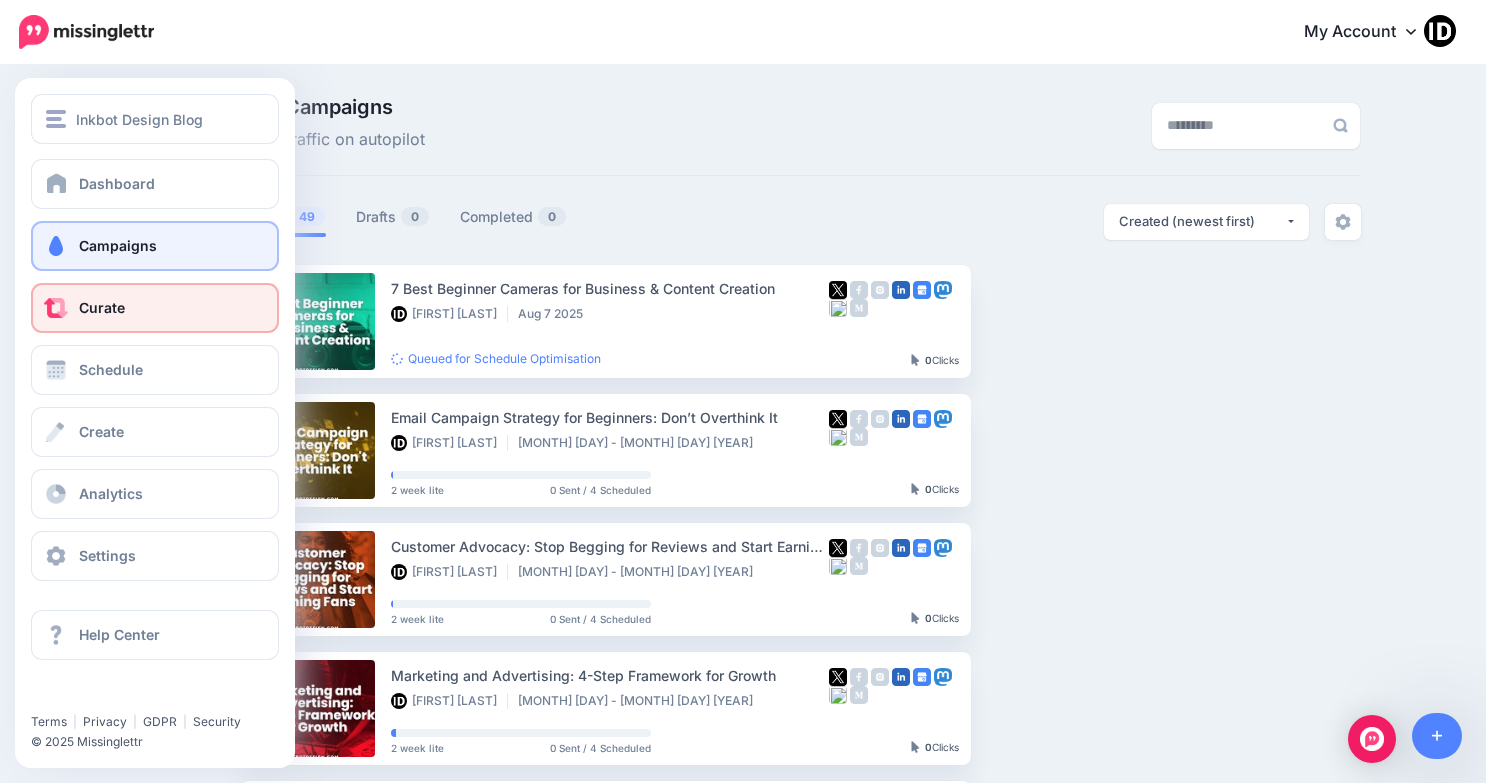click on "Curate" at bounding box center (155, 308) 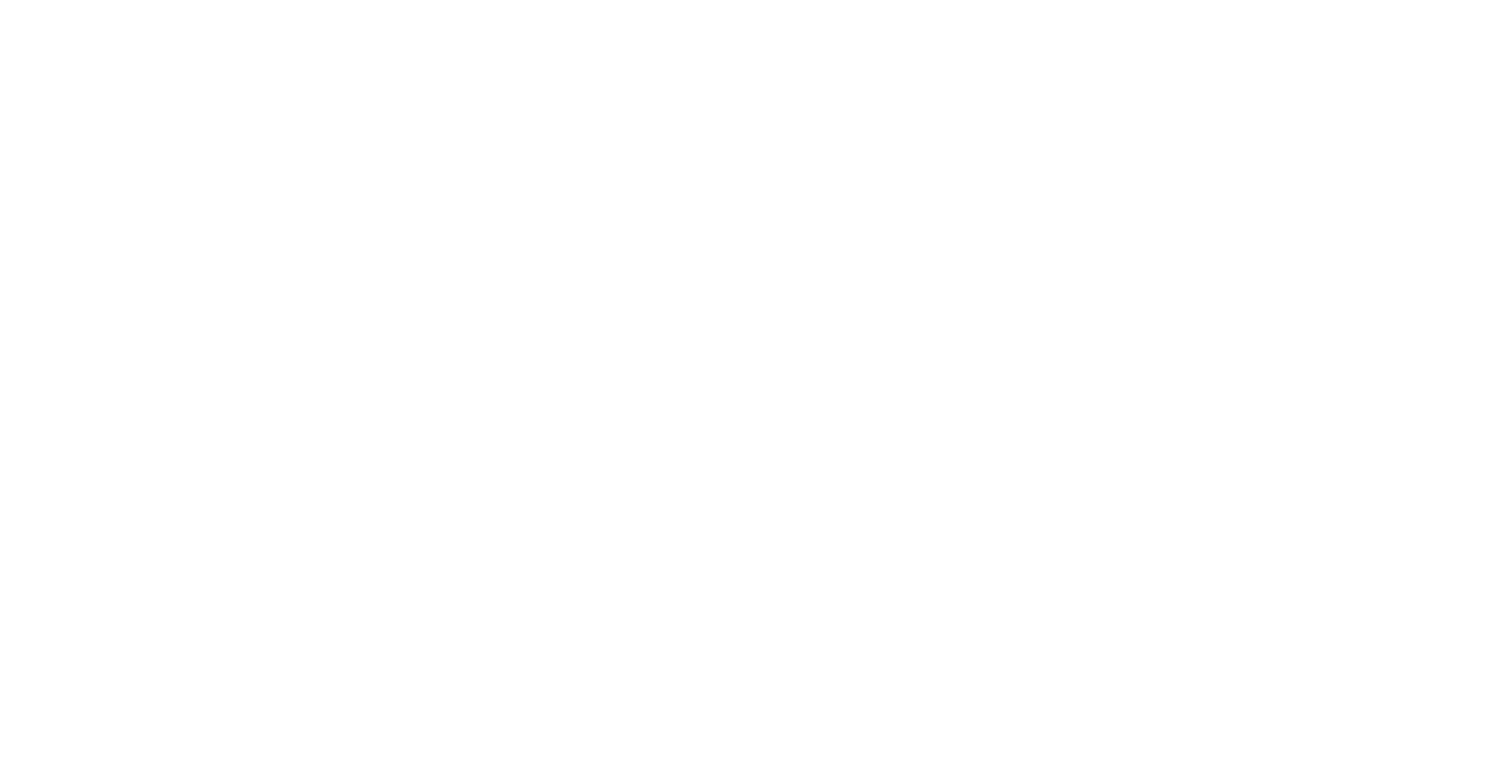 scroll, scrollTop: 0, scrollLeft: 0, axis: both 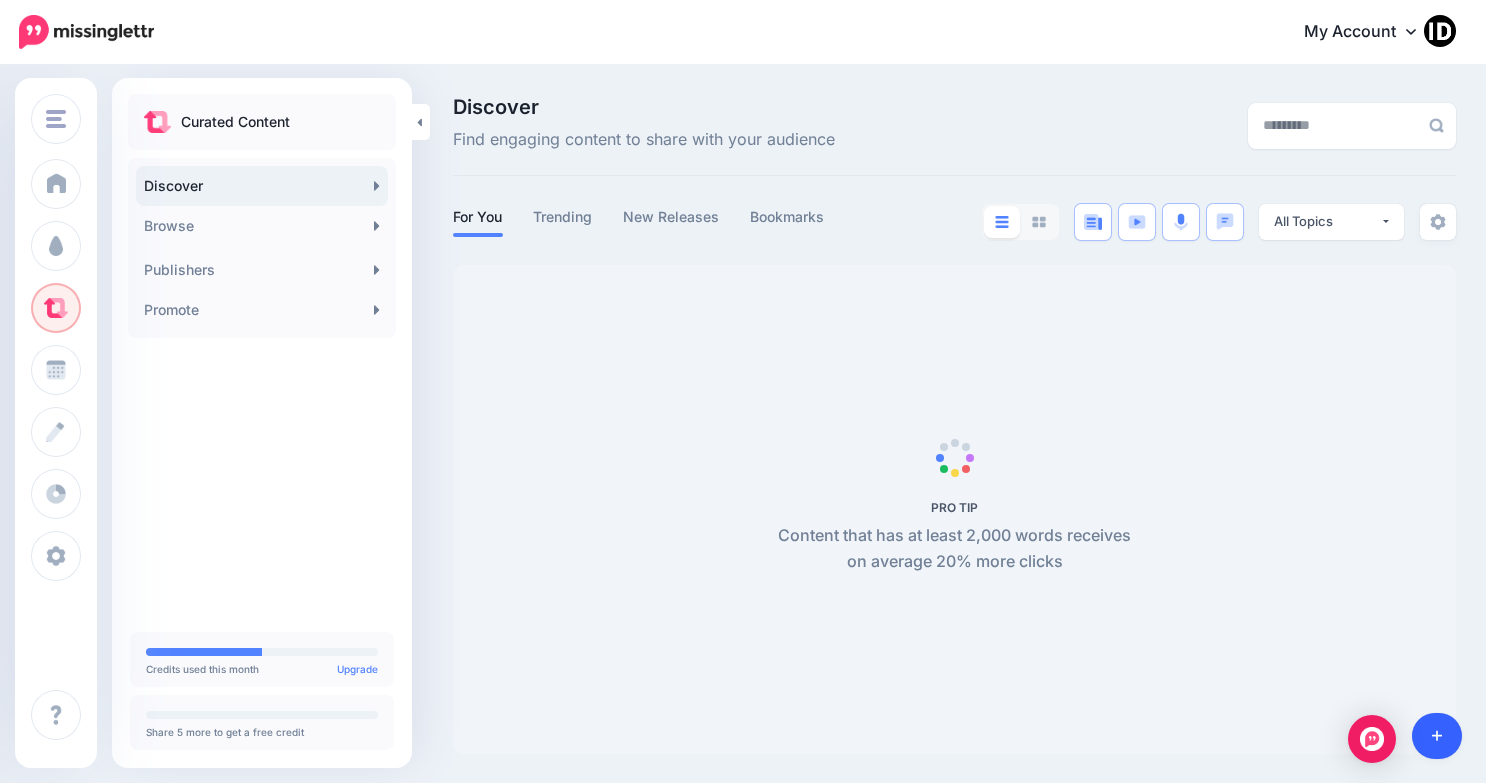 click at bounding box center (1437, 736) 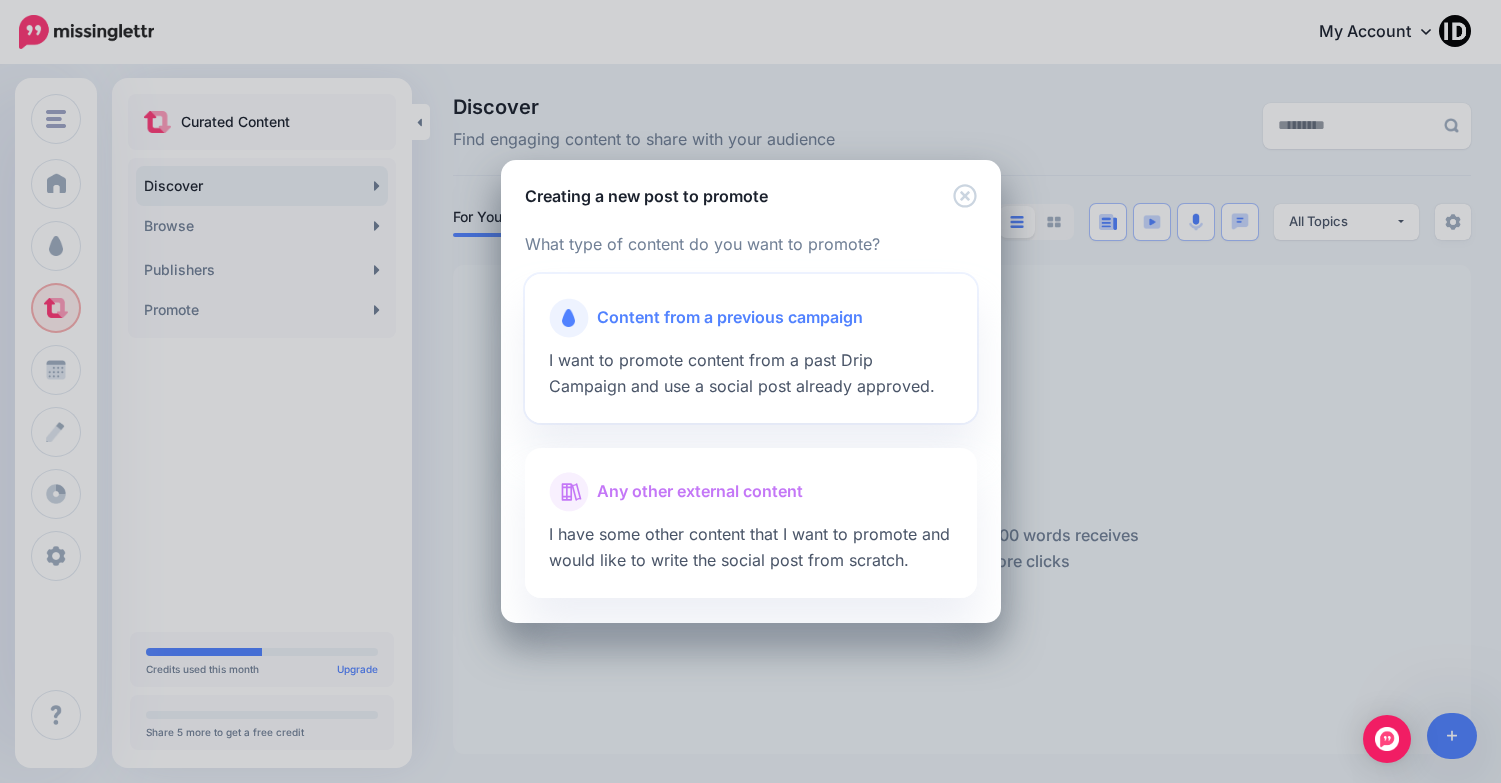 click on "Content from a previous campaign" at bounding box center (730, 318) 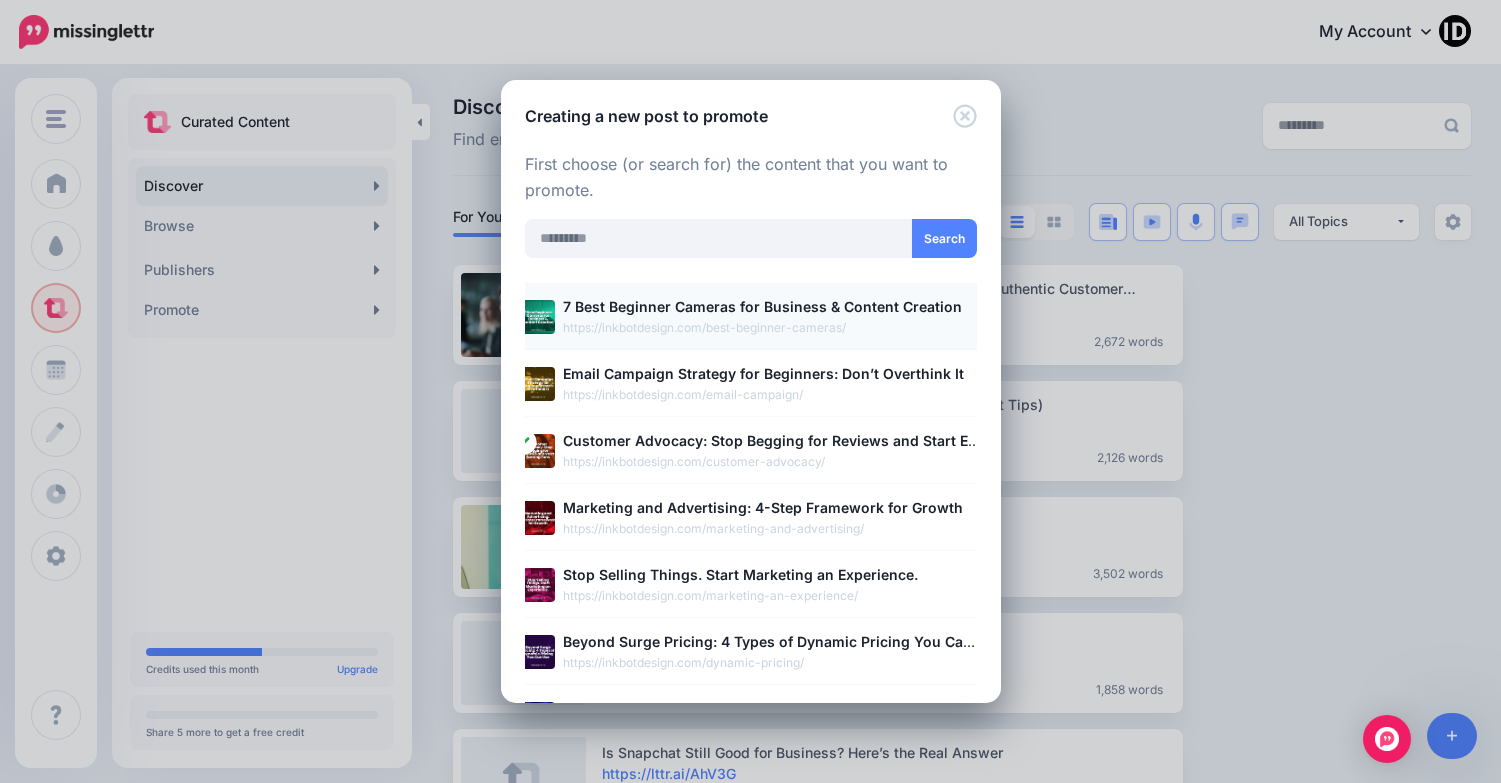 click on "7 Best Beginner Cameras for Business & Content Creation" at bounding box center [772, 306] 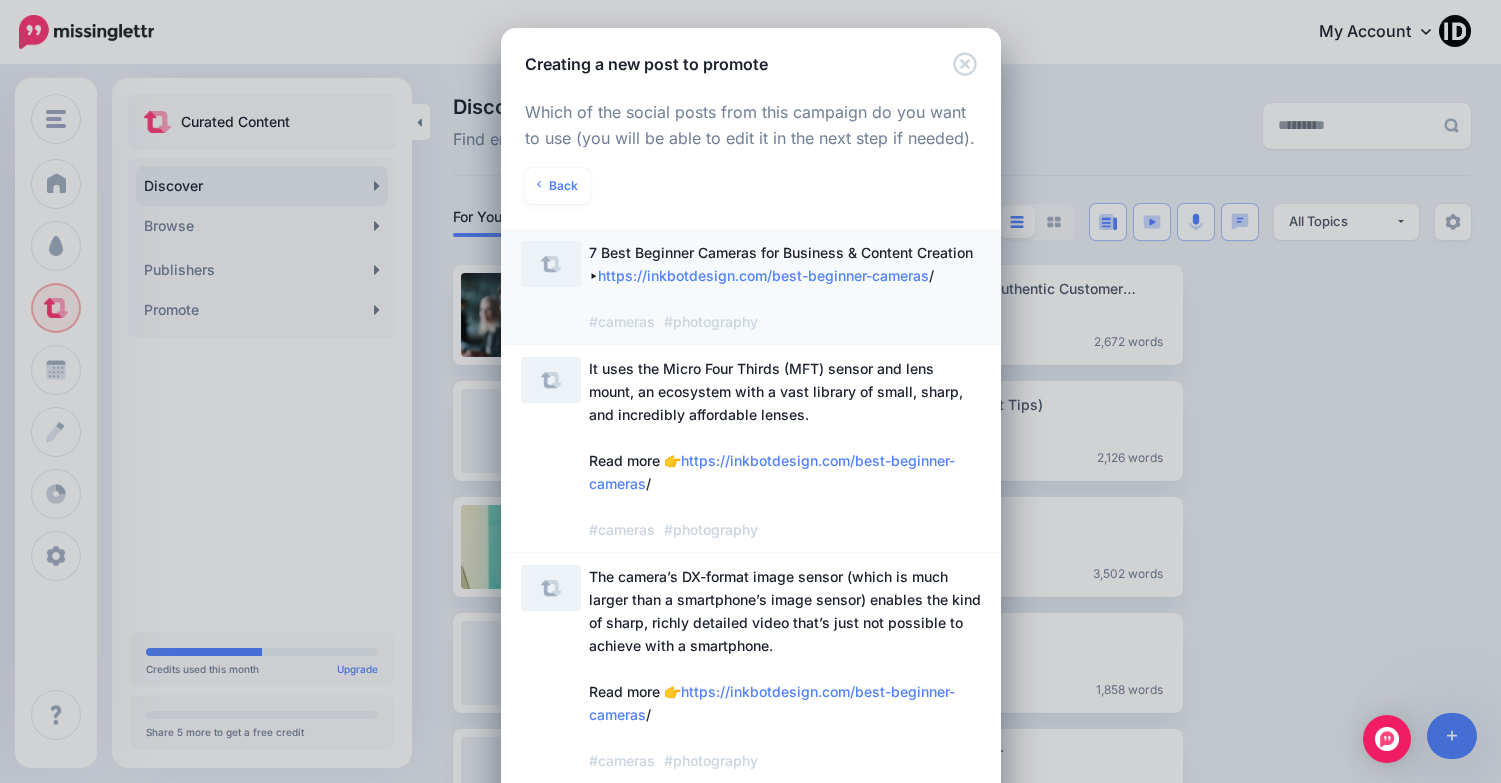 click on "7 Best Beginner Cameras for Business & Content Creation ▸  https://inkbotdesign.com/best-beginner-cameras / #cameras   #photography" at bounding box center [781, 287] 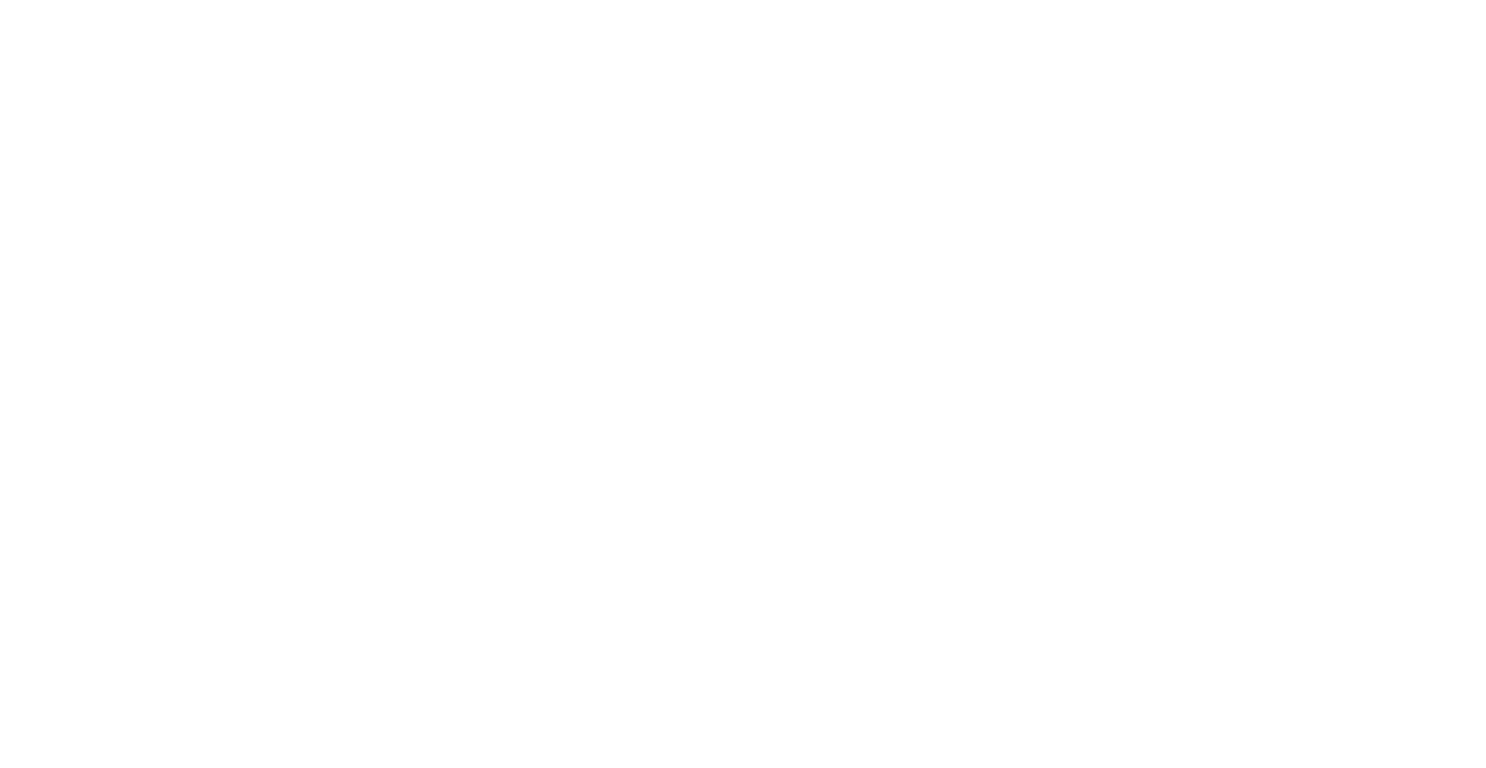 scroll, scrollTop: 0, scrollLeft: 0, axis: both 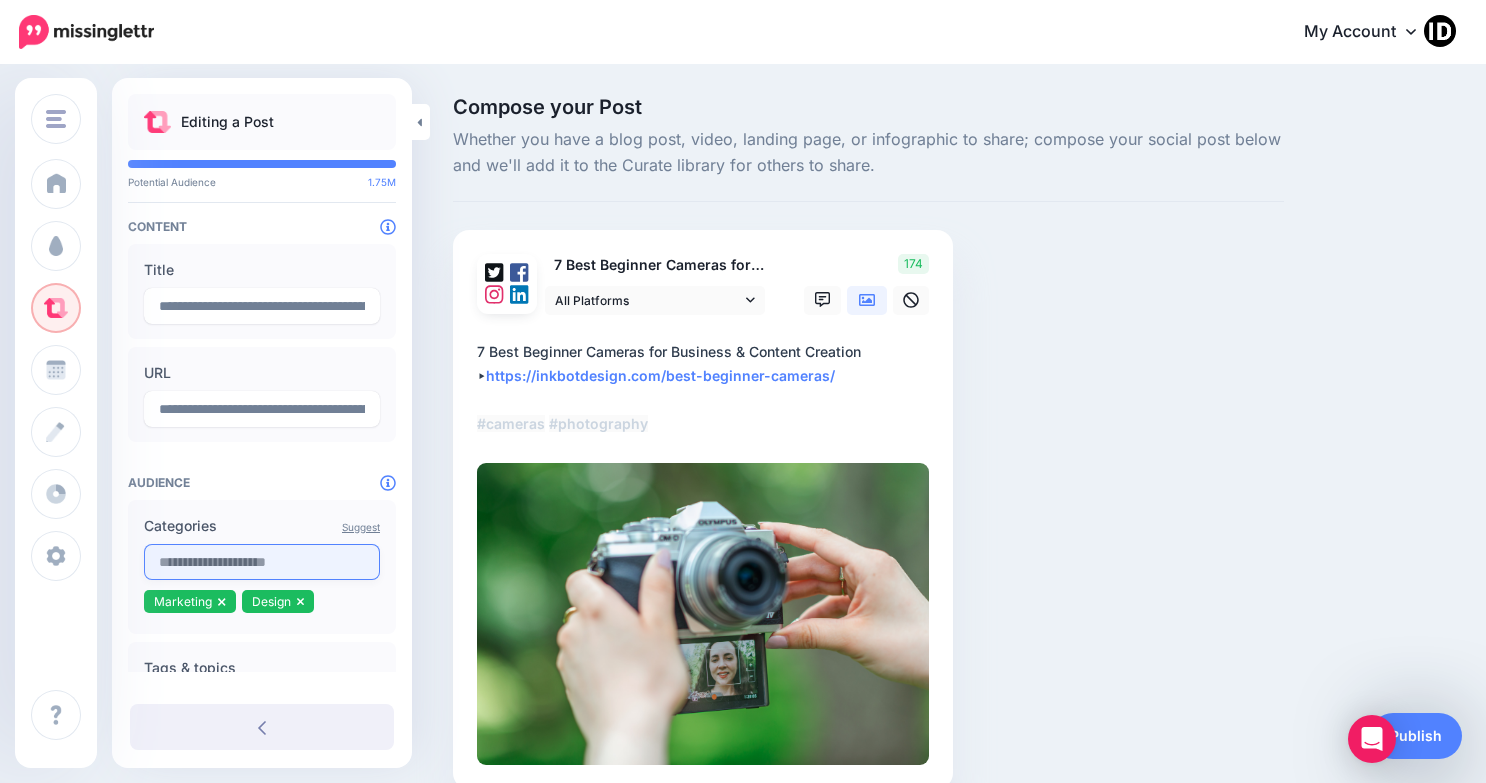 click at bounding box center [262, 562] 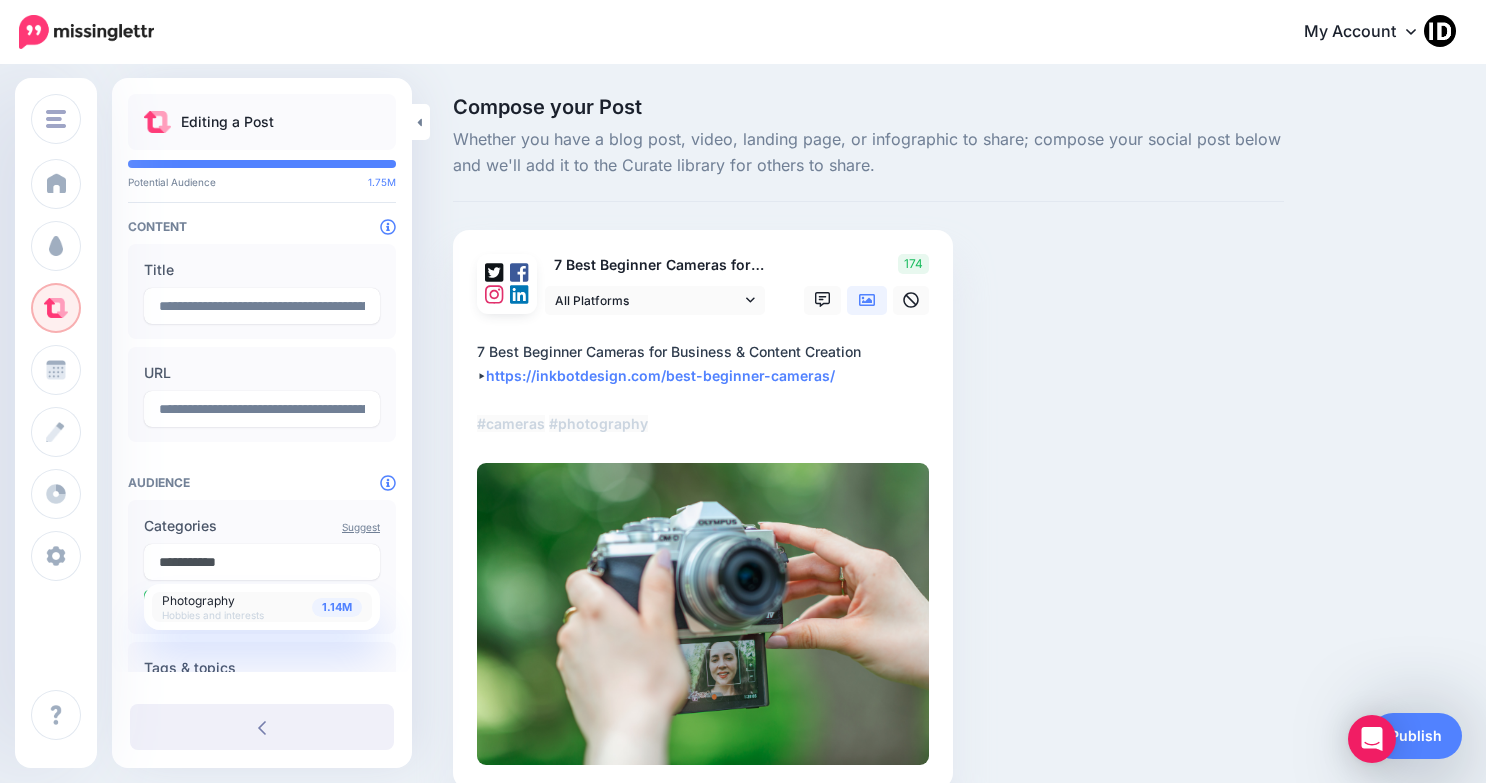 type on "**********" 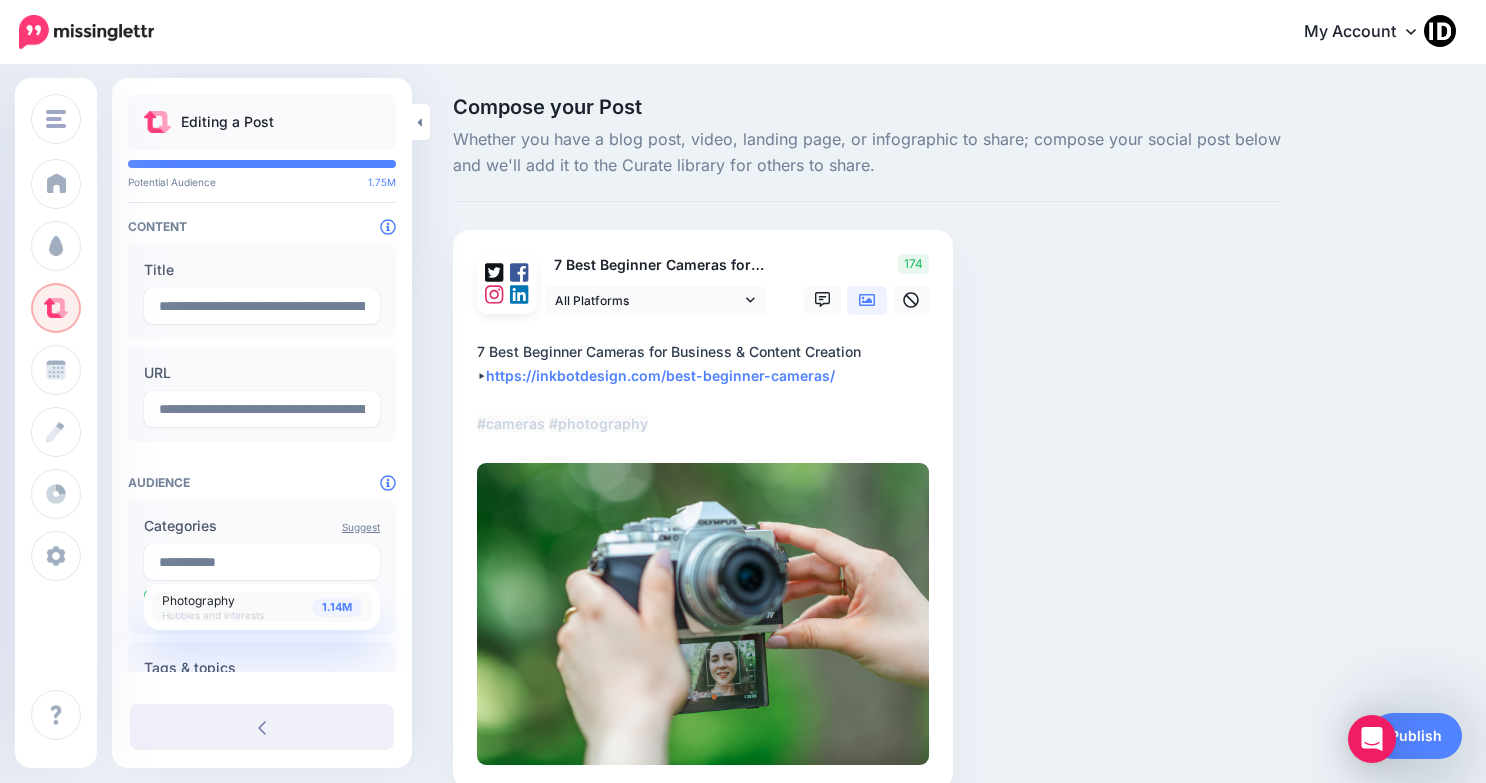 click on "Photography" at bounding box center (198, 600) 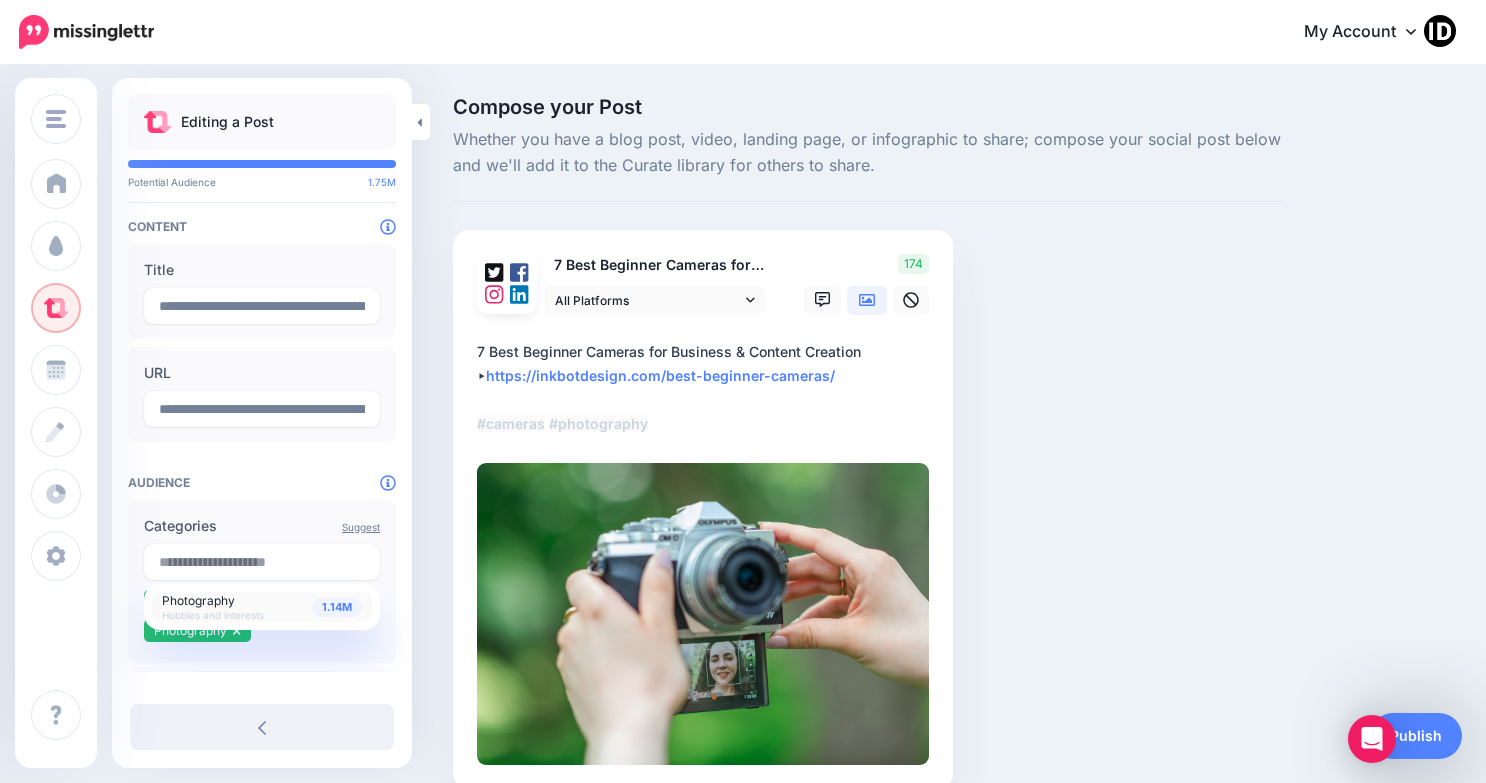 click on "Compose your Post
Whether you have a blog post, video, landing page, or infographic to share; compose your social post below and we'll add it to the Curate library for others to share.
7 Best Beginner Cameras for Business & Content Creation" at bounding box center (868, 473) 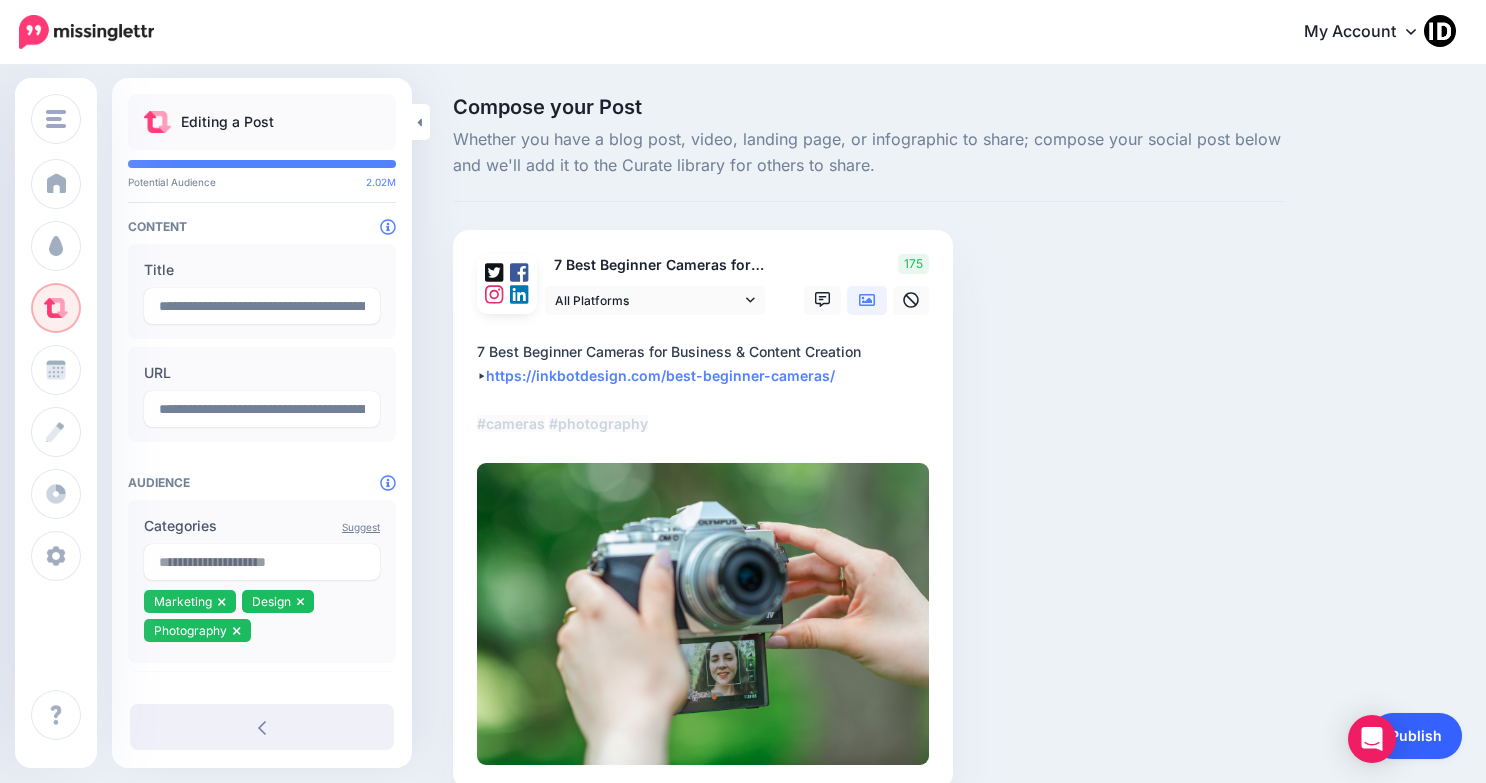 click on "Publish" at bounding box center (1416, 736) 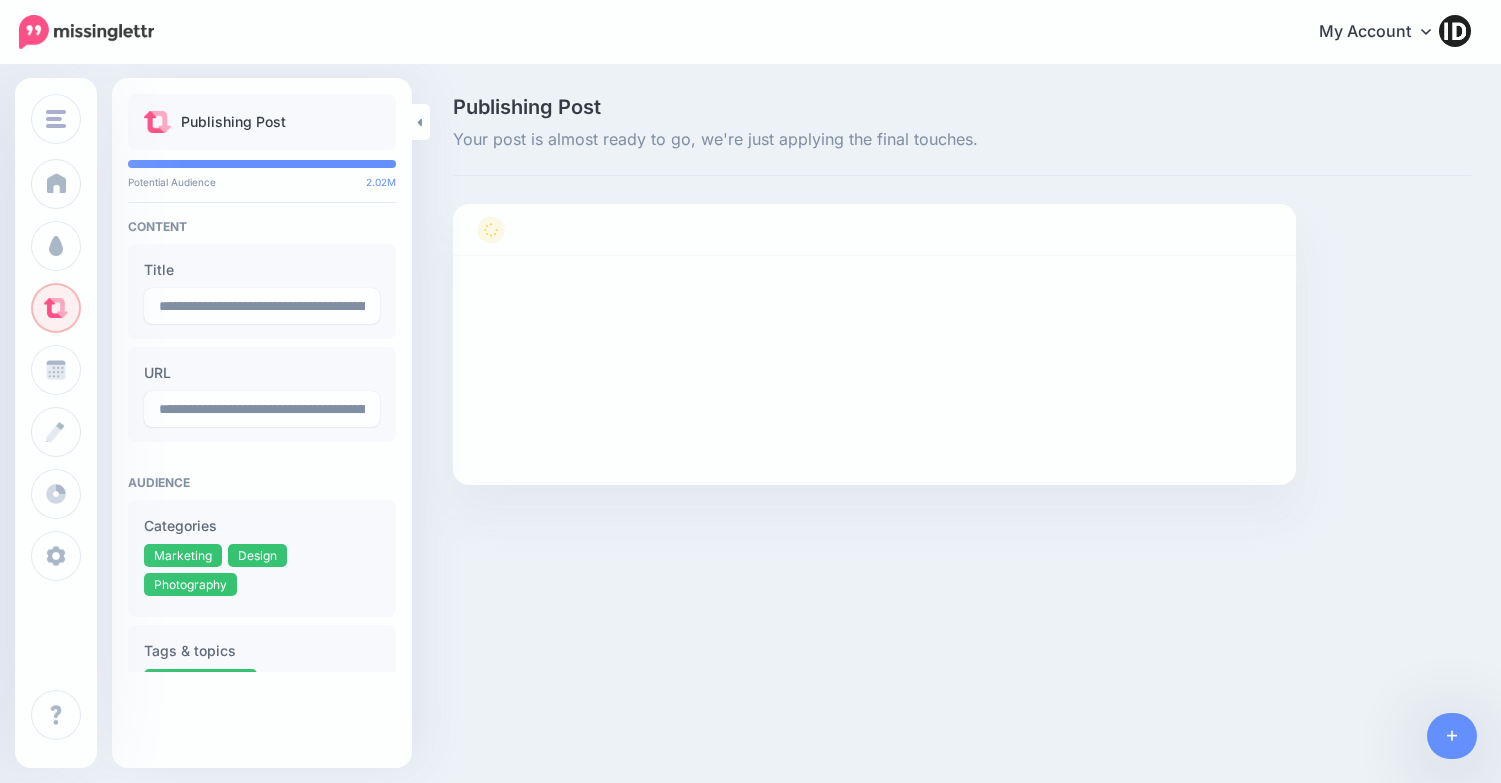 scroll, scrollTop: 0, scrollLeft: 0, axis: both 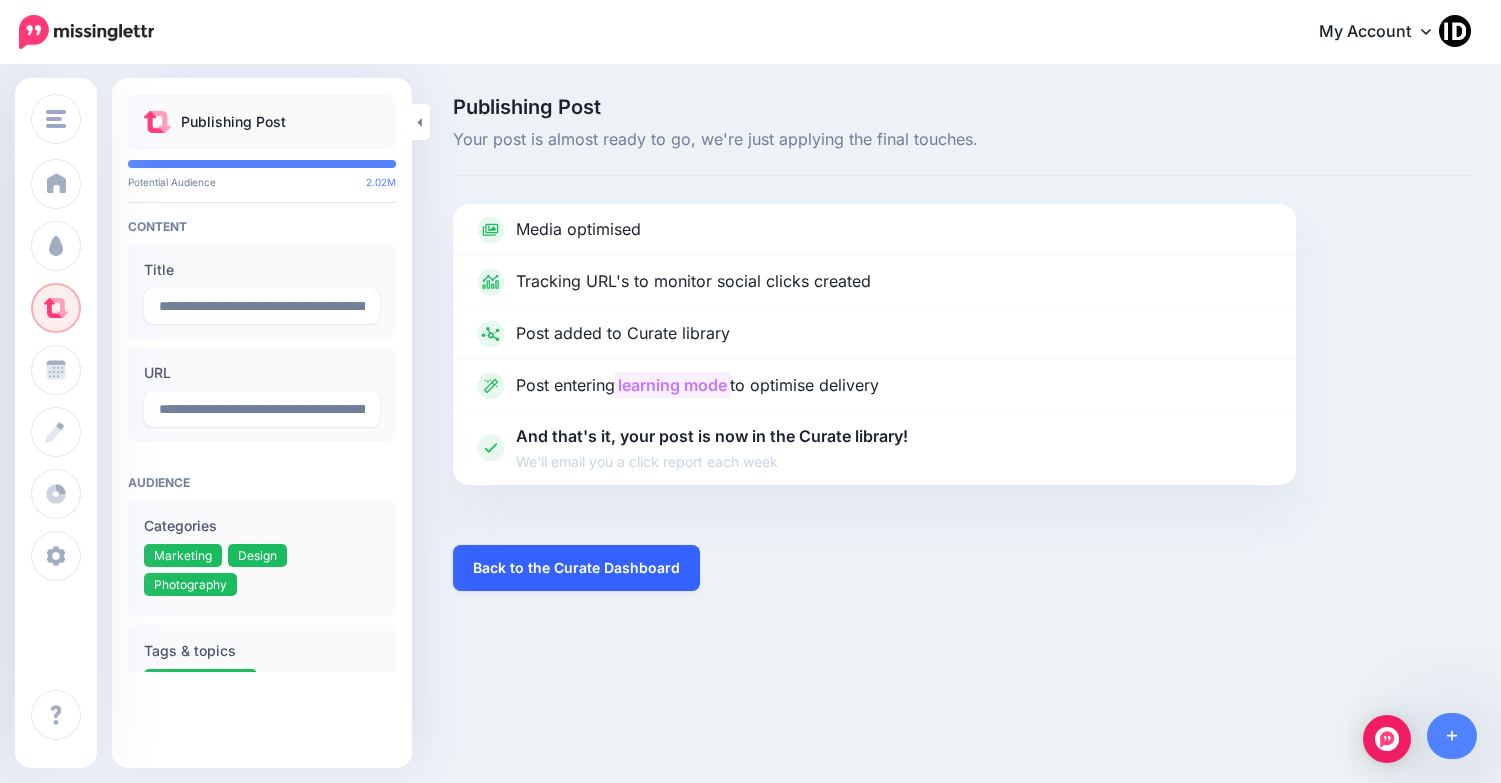 click on "Back to the Curate Dashboard" at bounding box center (576, 568) 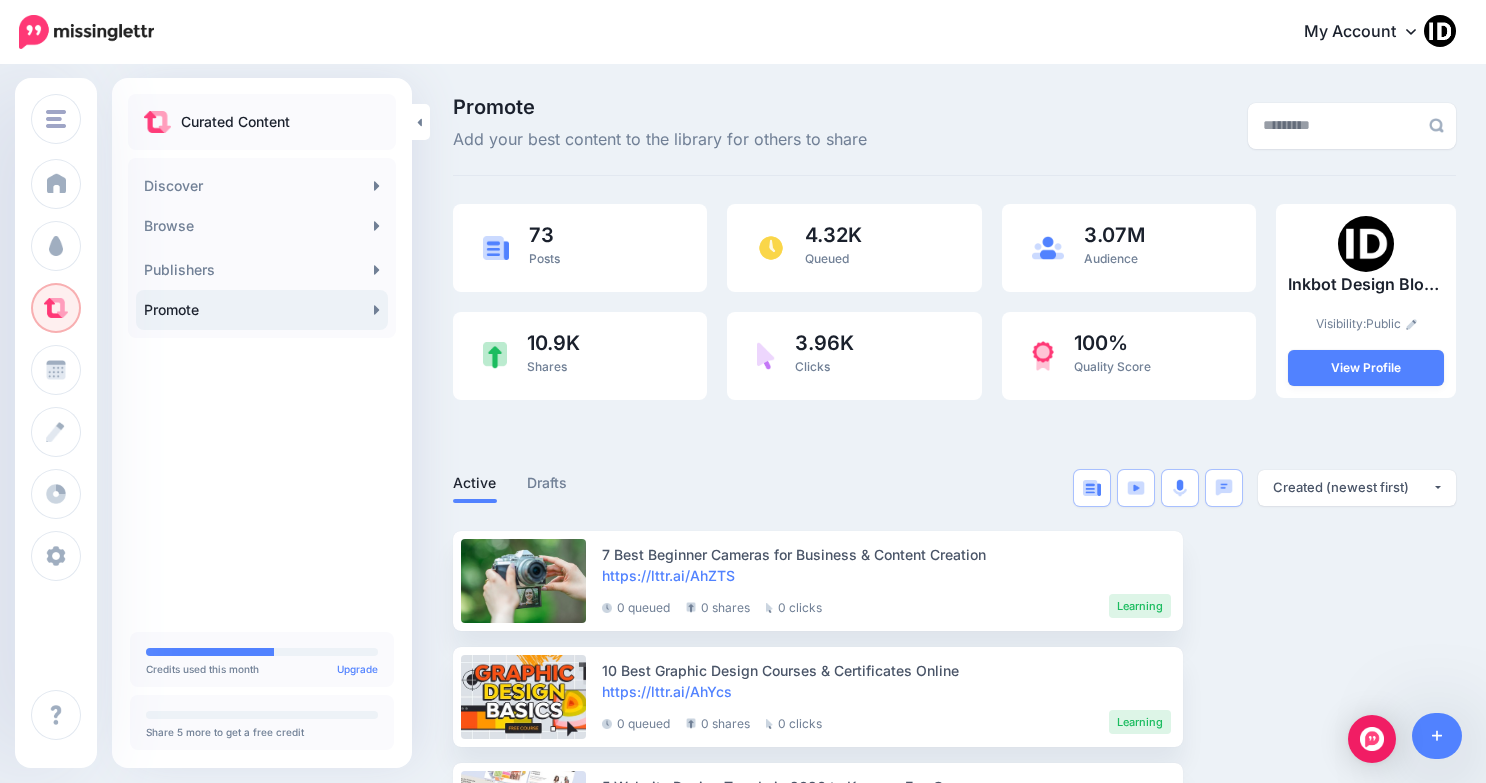 scroll, scrollTop: 0, scrollLeft: 0, axis: both 